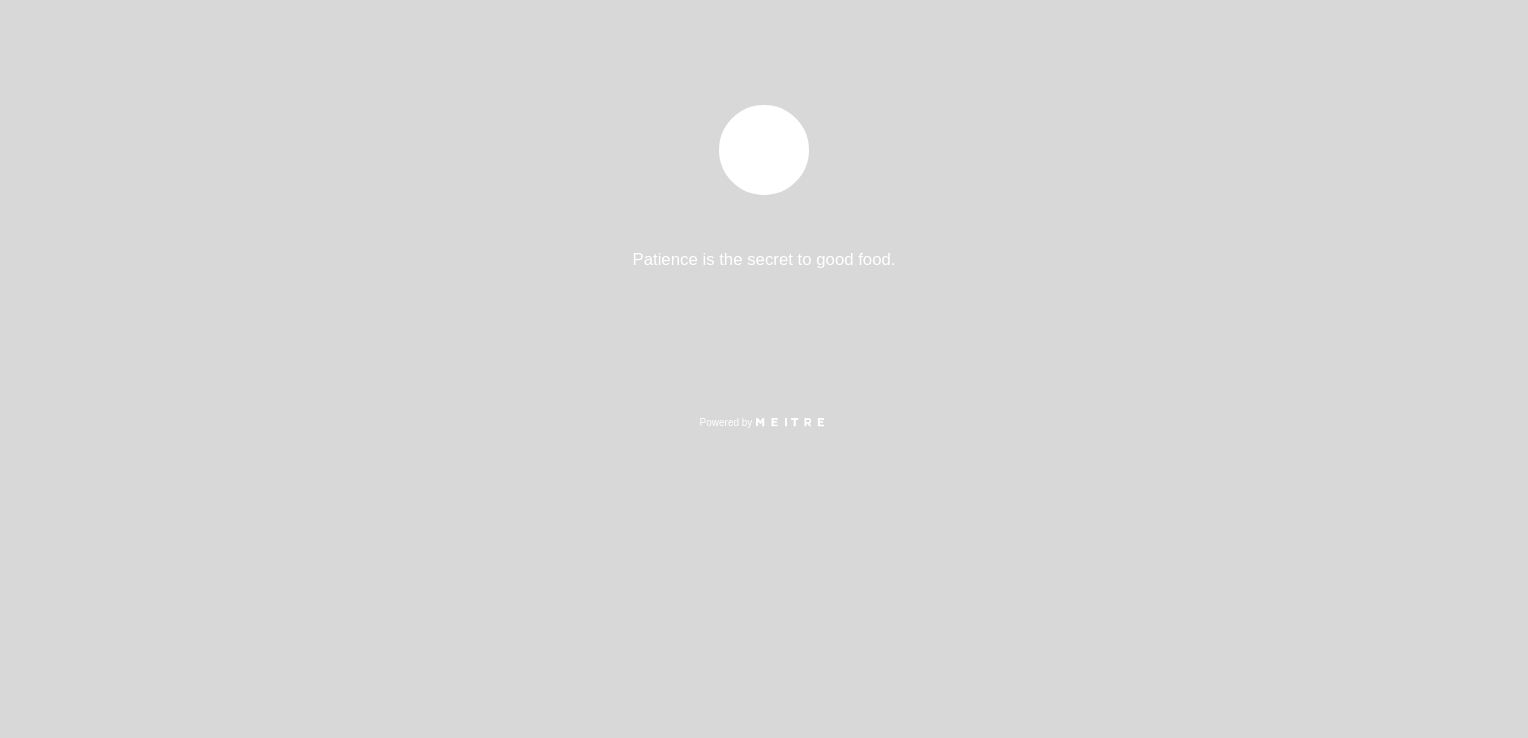 select on "pt" 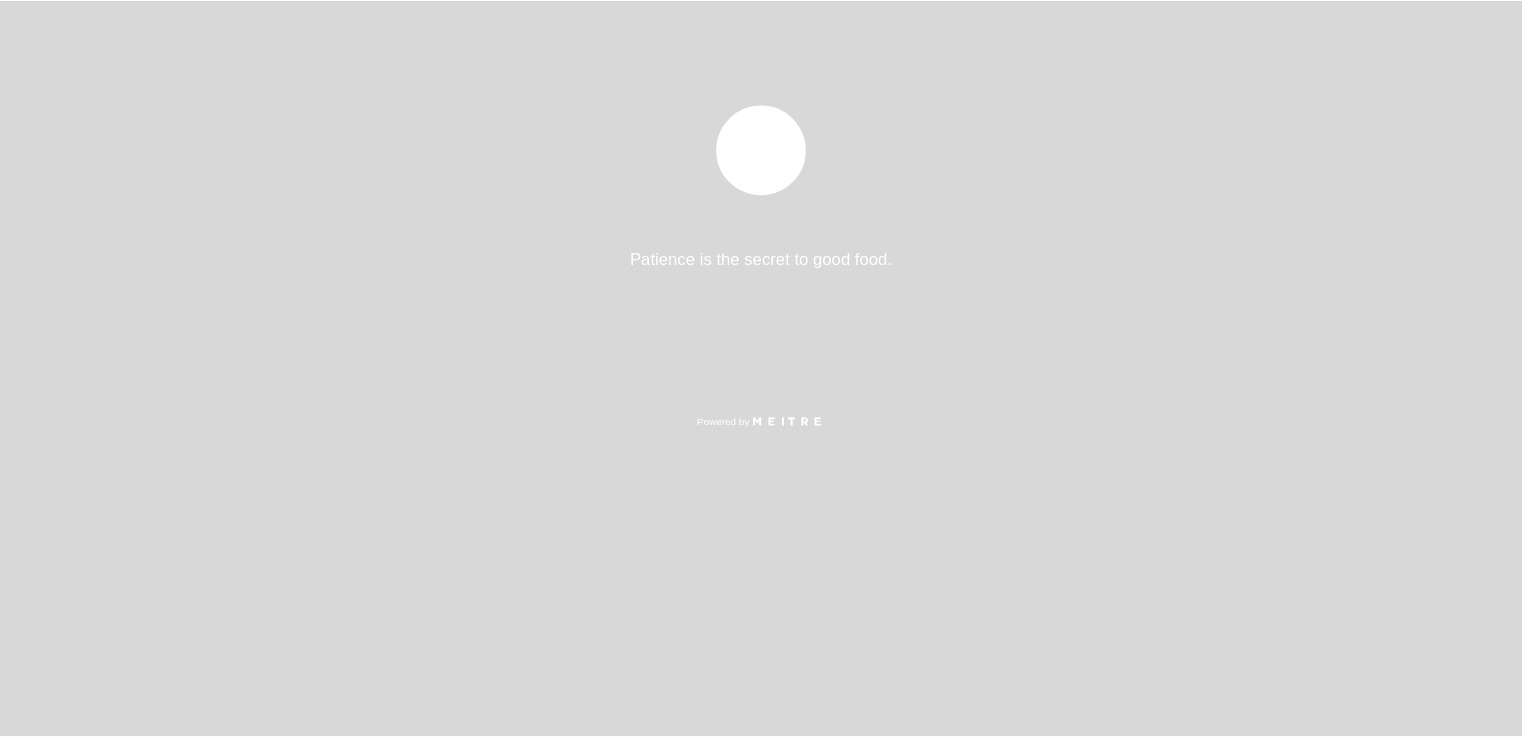 scroll, scrollTop: 0, scrollLeft: 0, axis: both 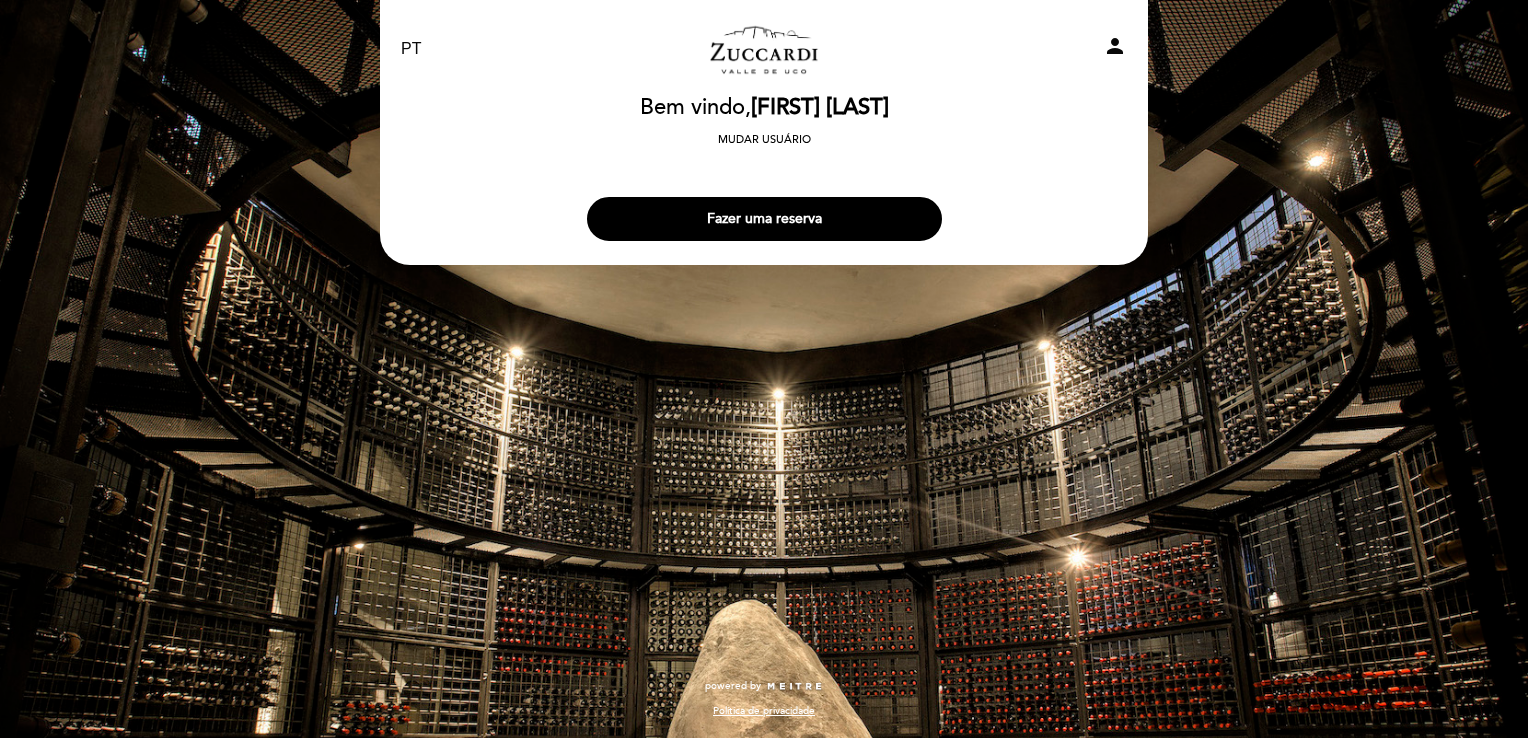 click on "person" at bounding box center (1115, 46) 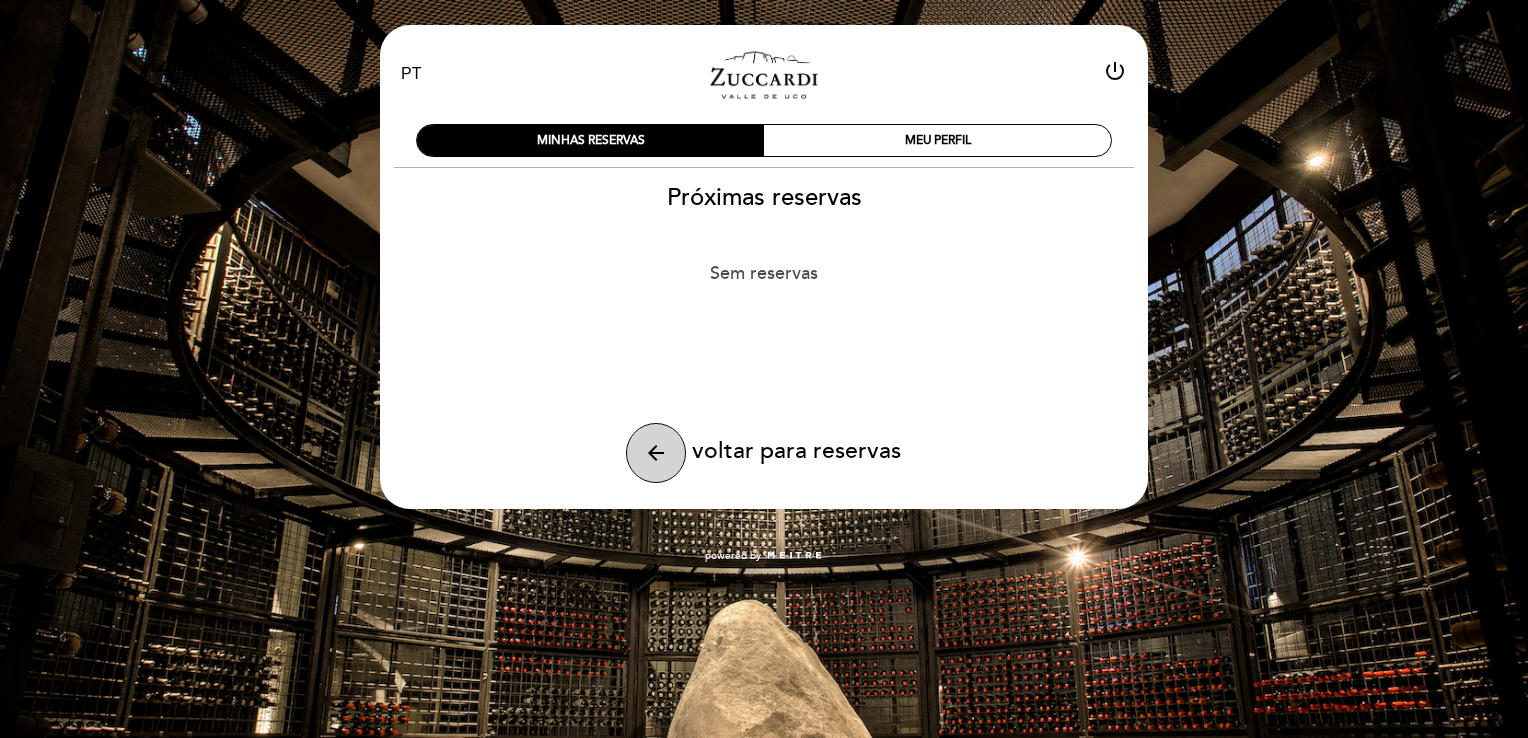 click on "arrow_back" at bounding box center [656, 453] 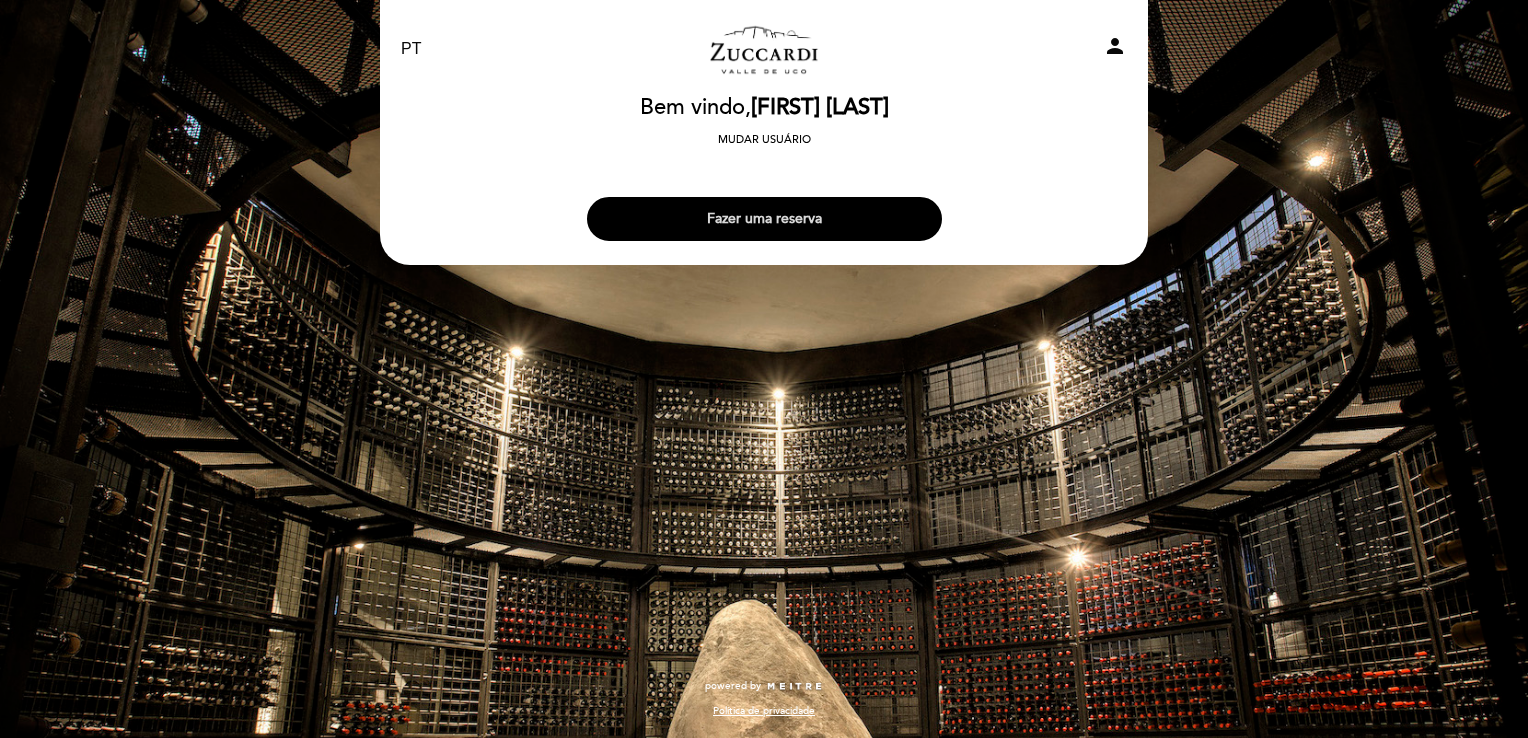 click on "Fazer uma reserva" at bounding box center [764, 219] 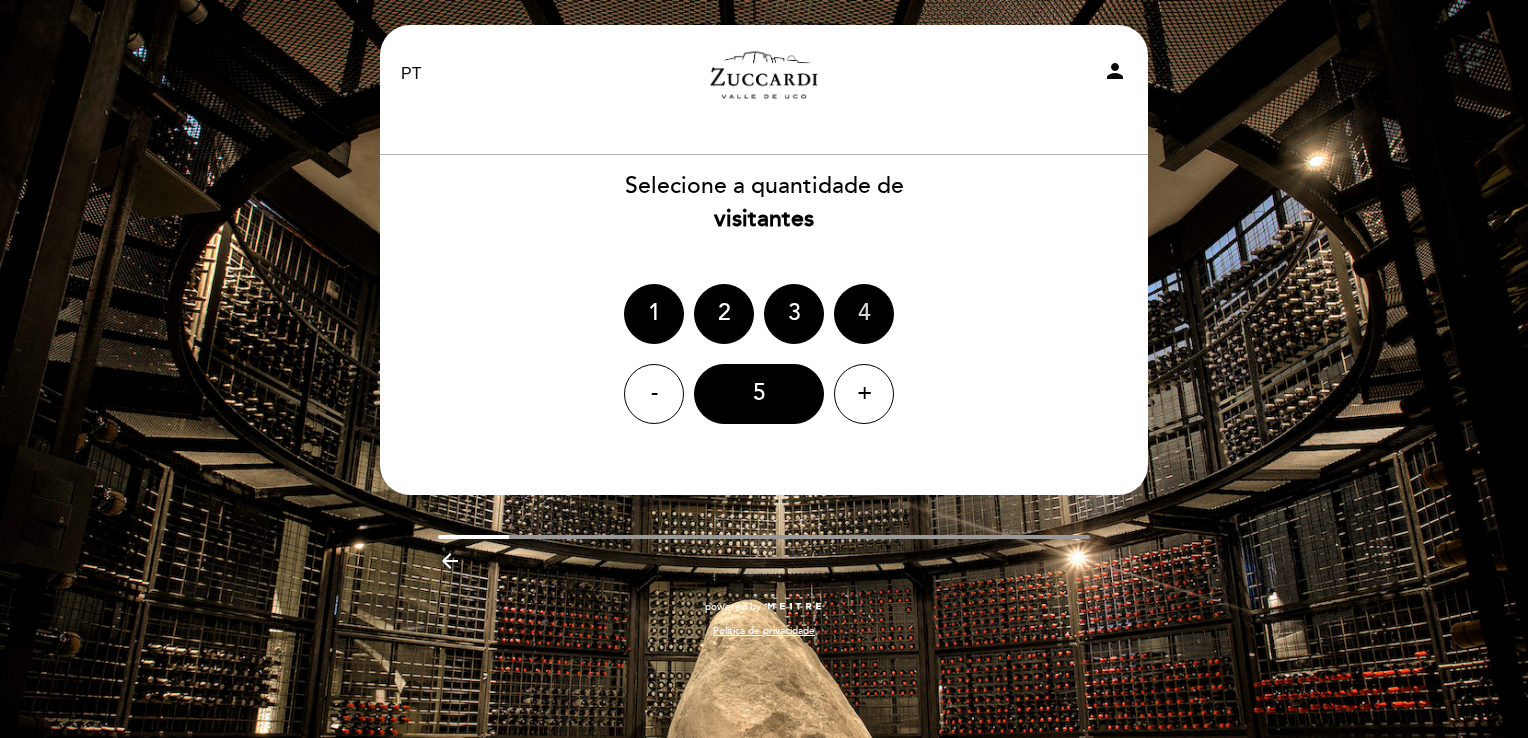 click on "4" at bounding box center [864, 314] 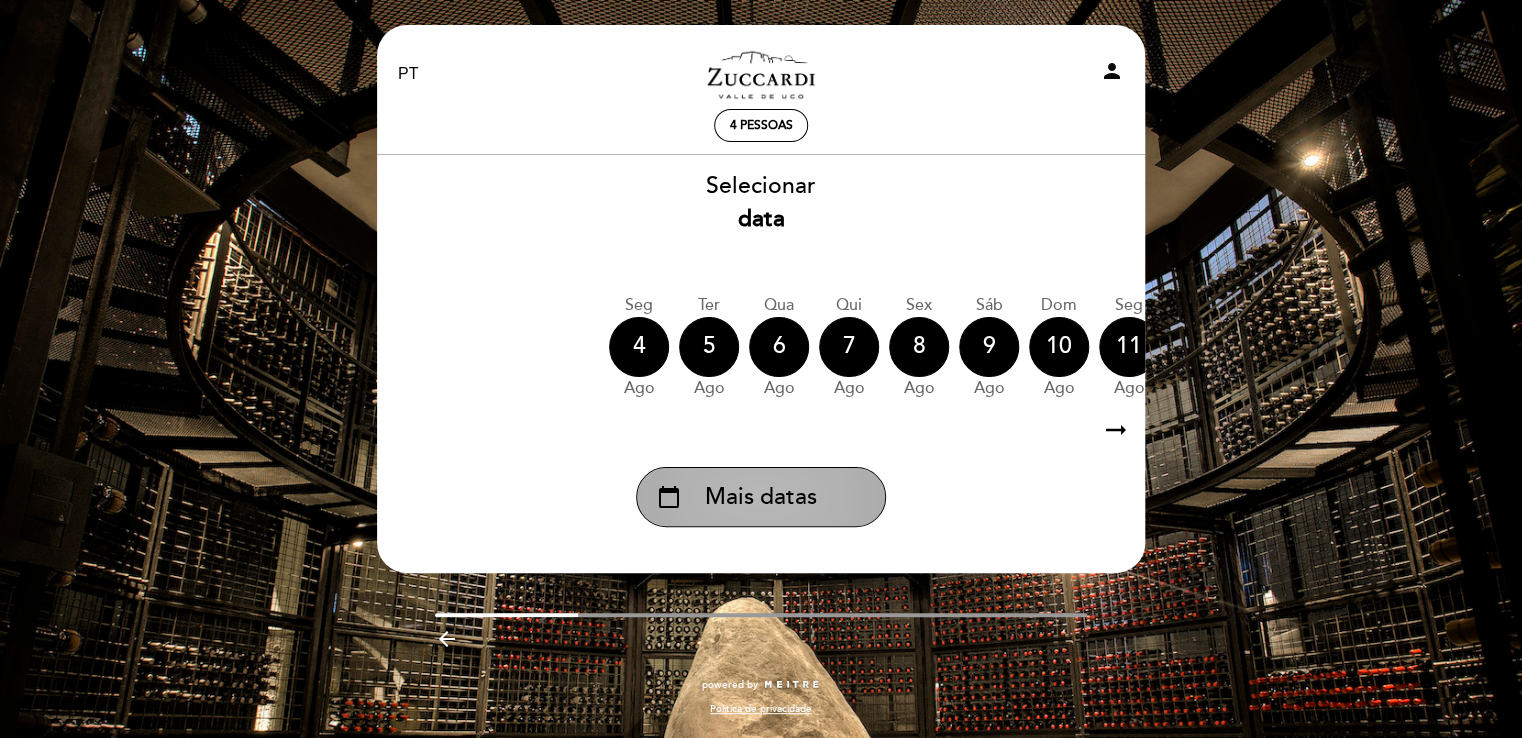 click on "Mais datas" at bounding box center (761, 497) 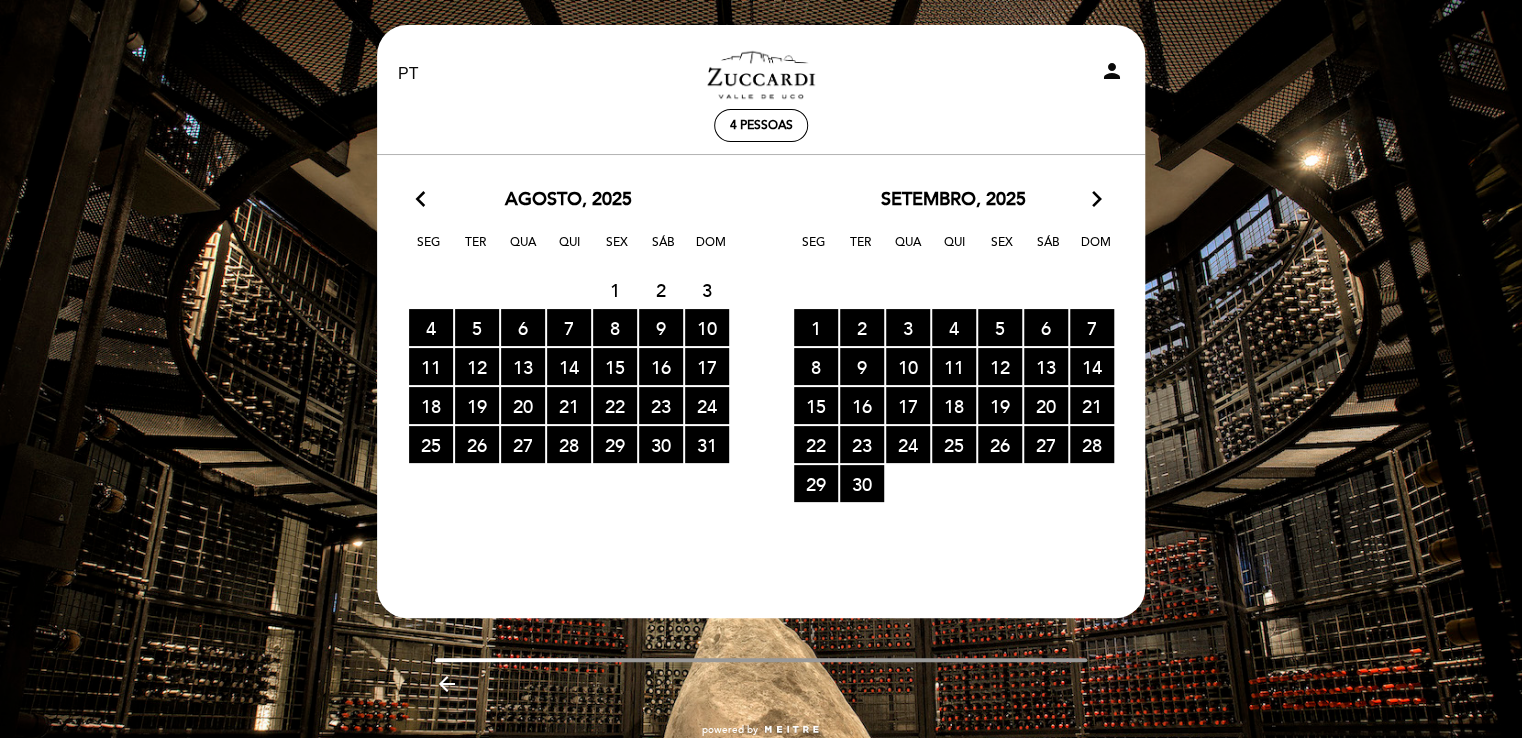 click on "arrow_forward_ios" at bounding box center [1097, 200] 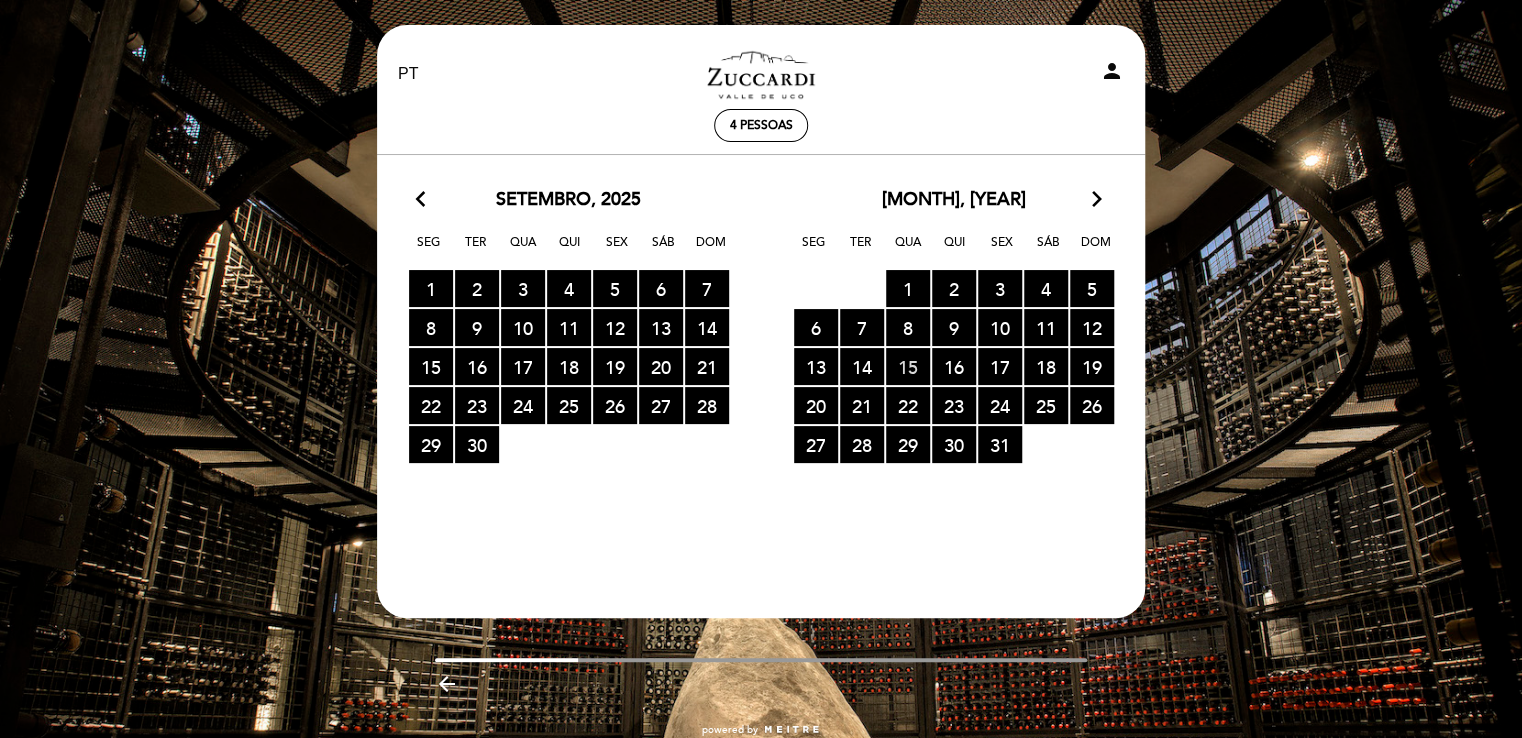 click on "15
RESERVAS DISPONÍVEIS" at bounding box center [908, 366] 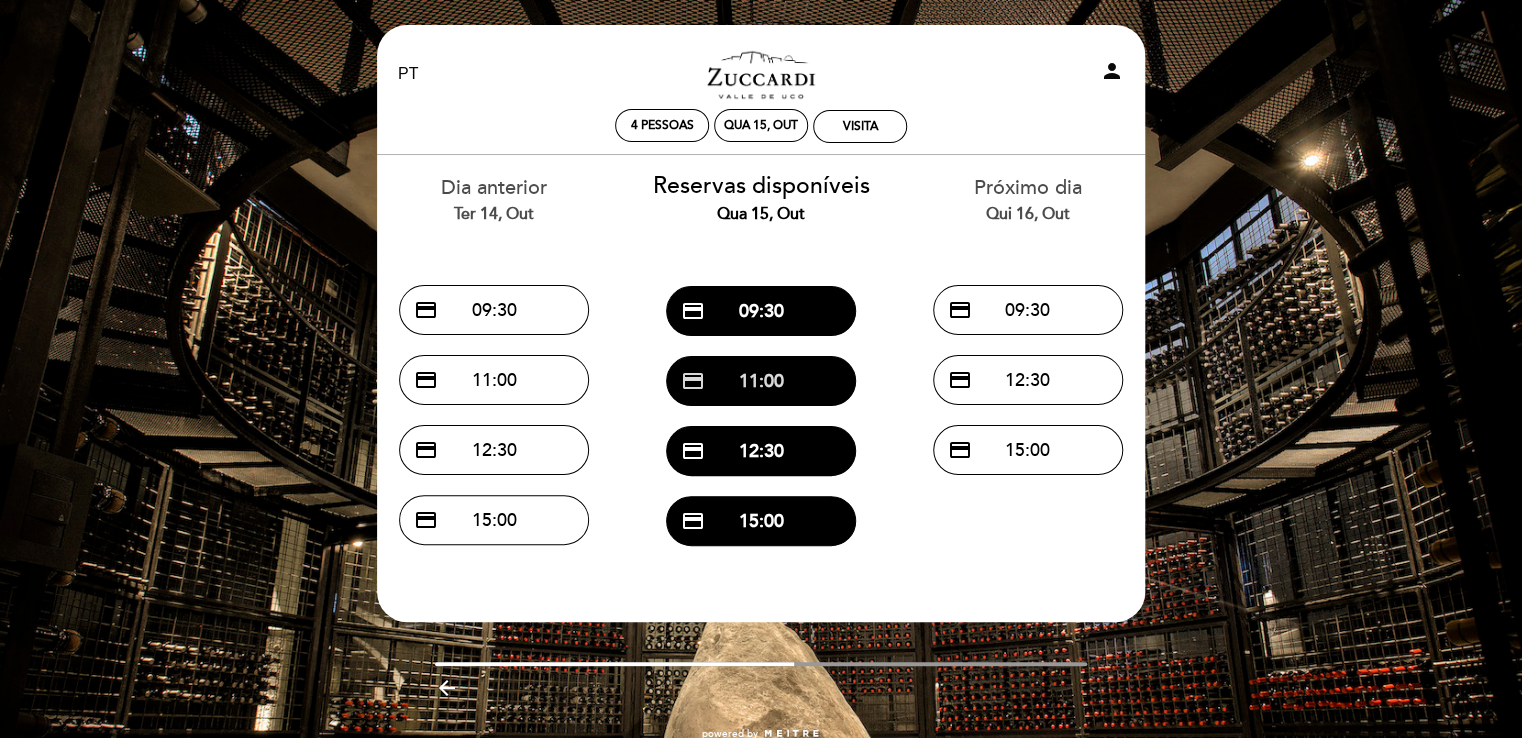 click on "credit_card
11:00" at bounding box center (761, 381) 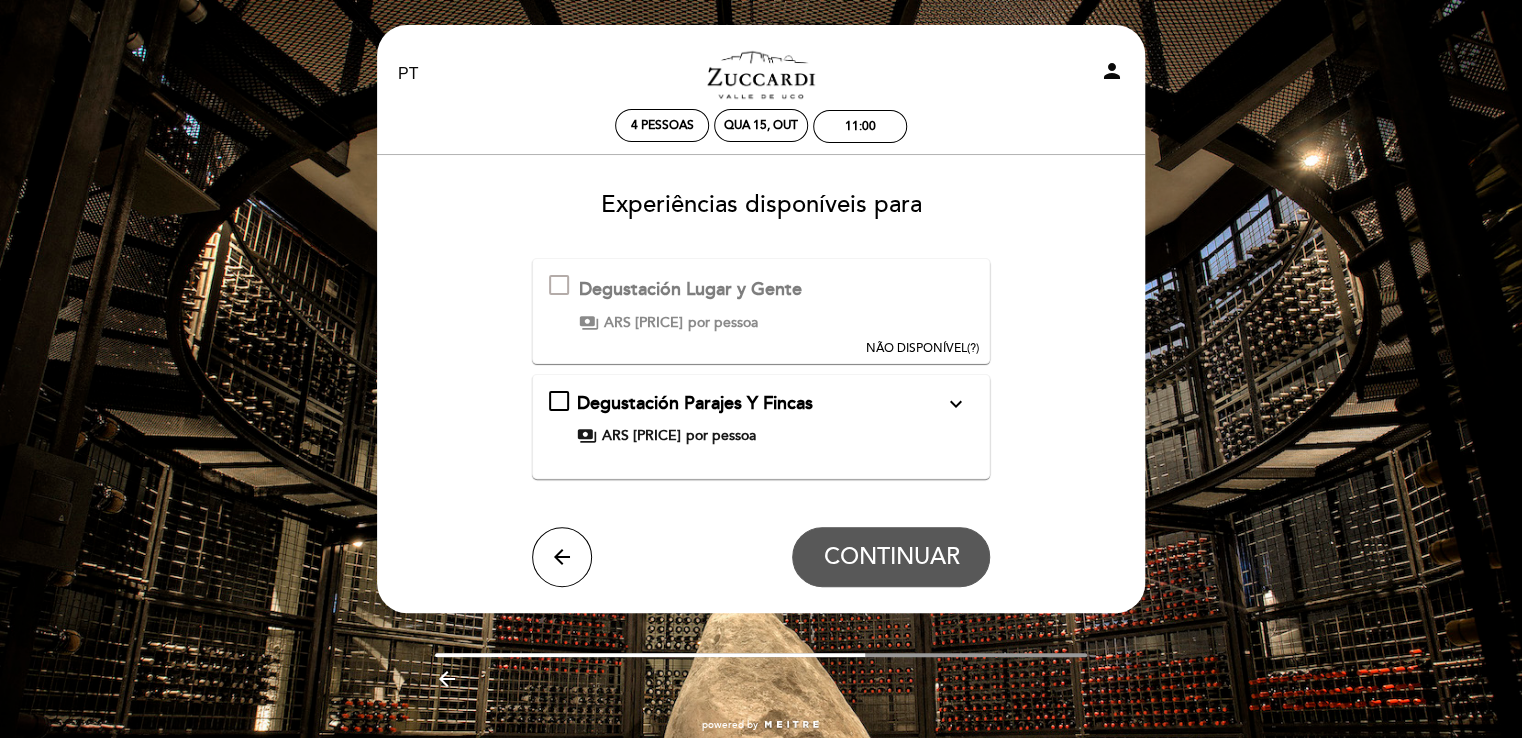 click on "Degustación Parajes Y Fincas
expand_more
Os nossos vinhos locais provêm de setores com uma identidade própria e única dentro de uma área vitivinícola mais ampla. Através dos vinhos que compõem esta degustação, mergulhamos em diferentes paisagens, solos e climas, tendo o Malbec como veículo. Em cada um dos nossos vinhos da quinta, todas as uvas provêm de uma única vinha. Procuramos que o vinho expresse fielmente a singularidade de cada um deles.
payments
ARS 125000
por pessoa" at bounding box center [761, 419] 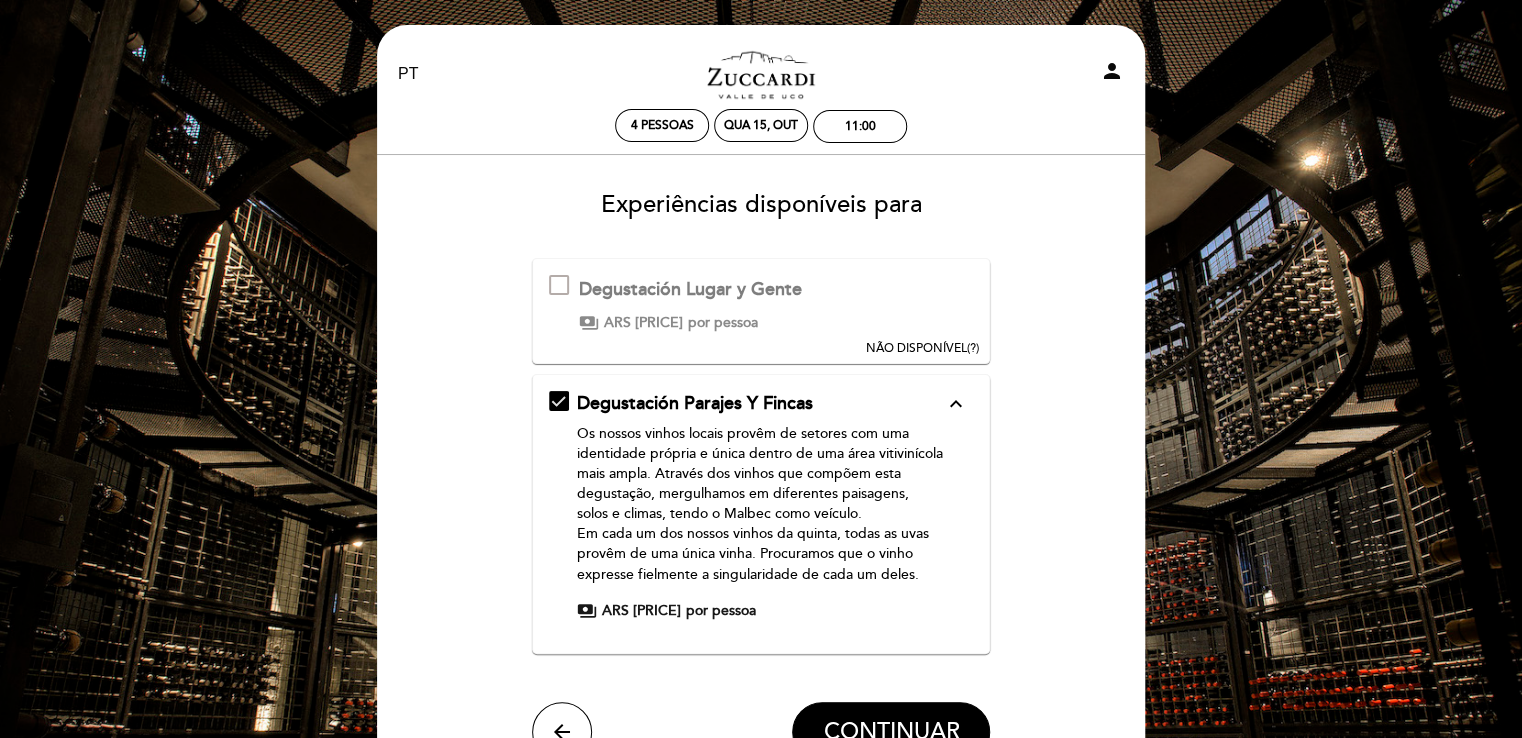 scroll, scrollTop: 24, scrollLeft: 0, axis: vertical 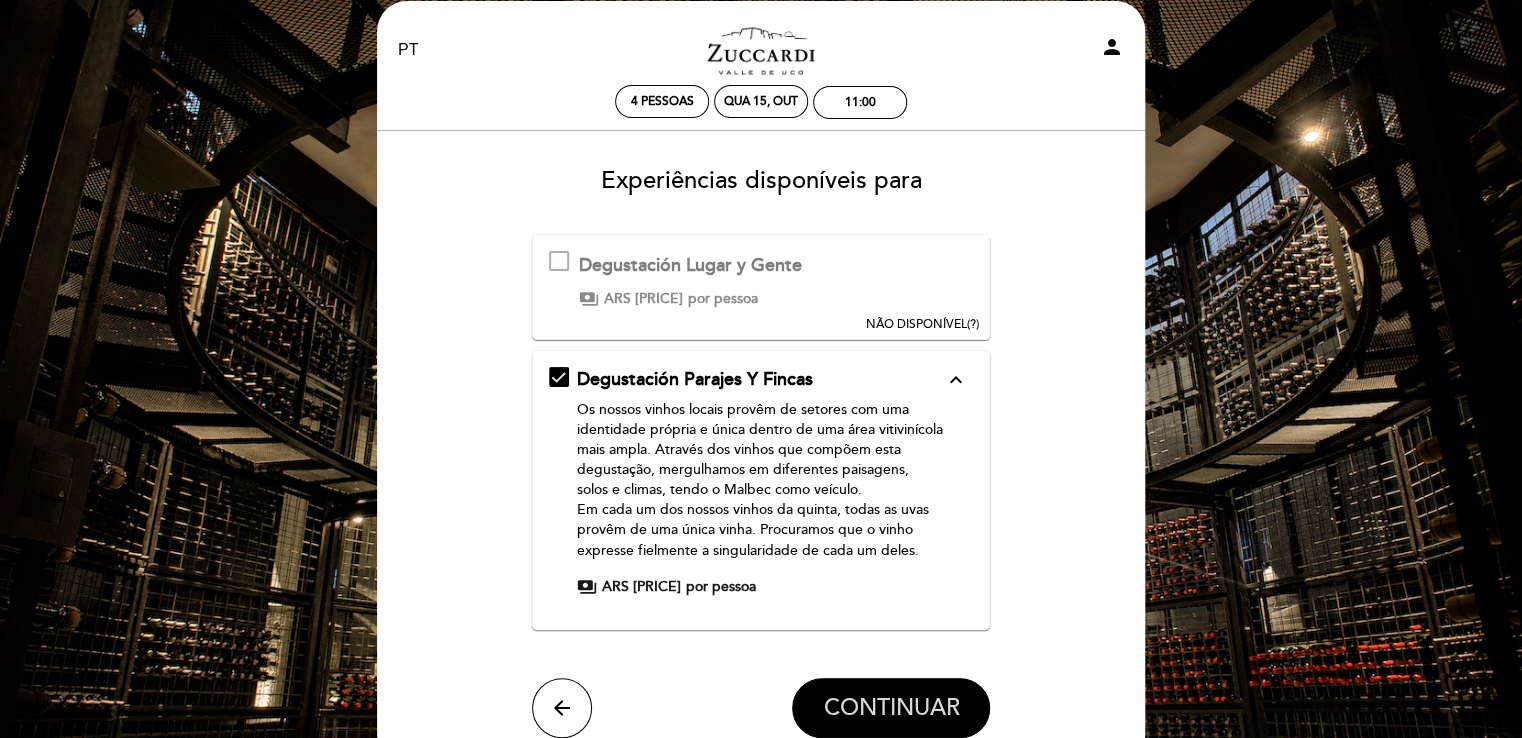 click on "CONTINUAR" at bounding box center (891, 708) 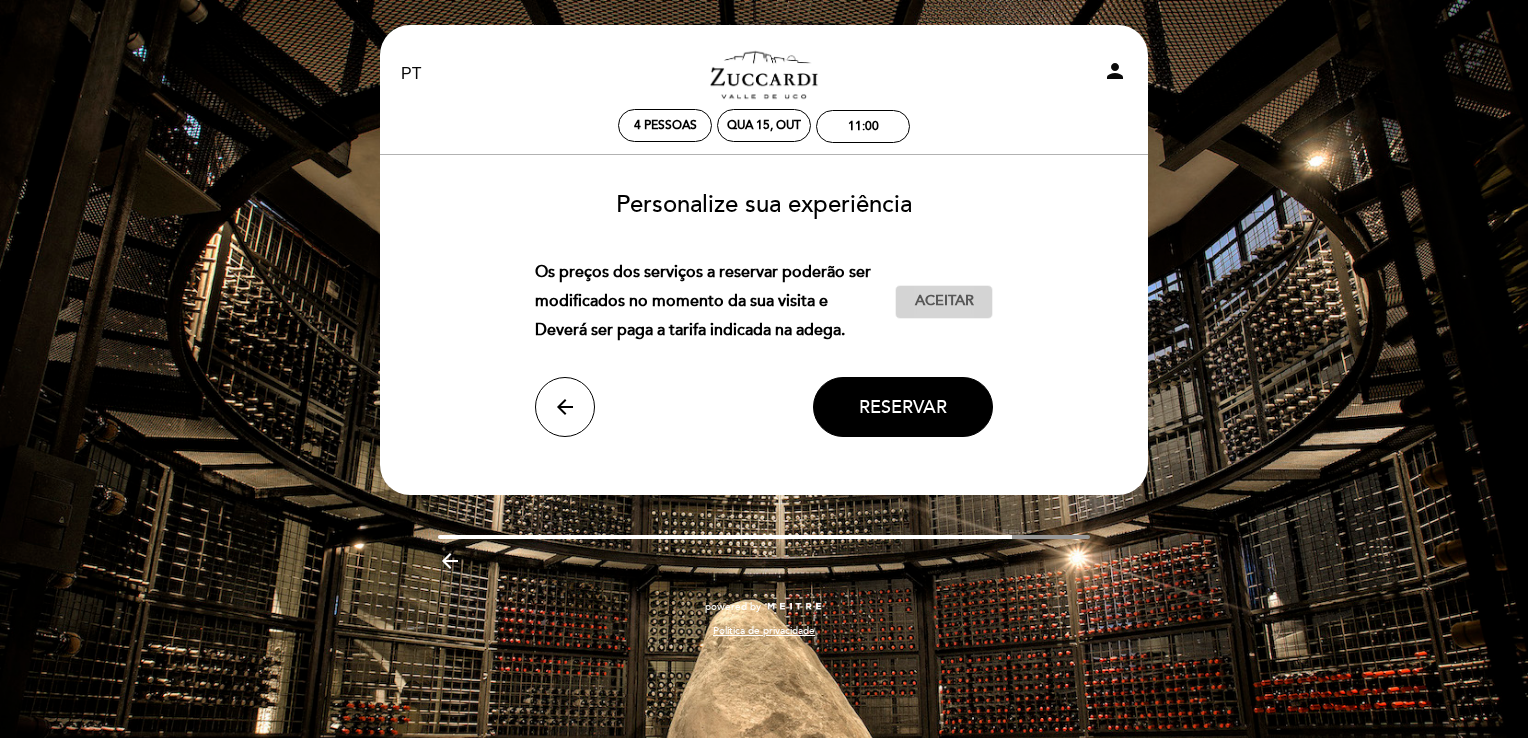 click on "Aceitar" at bounding box center (944, 301) 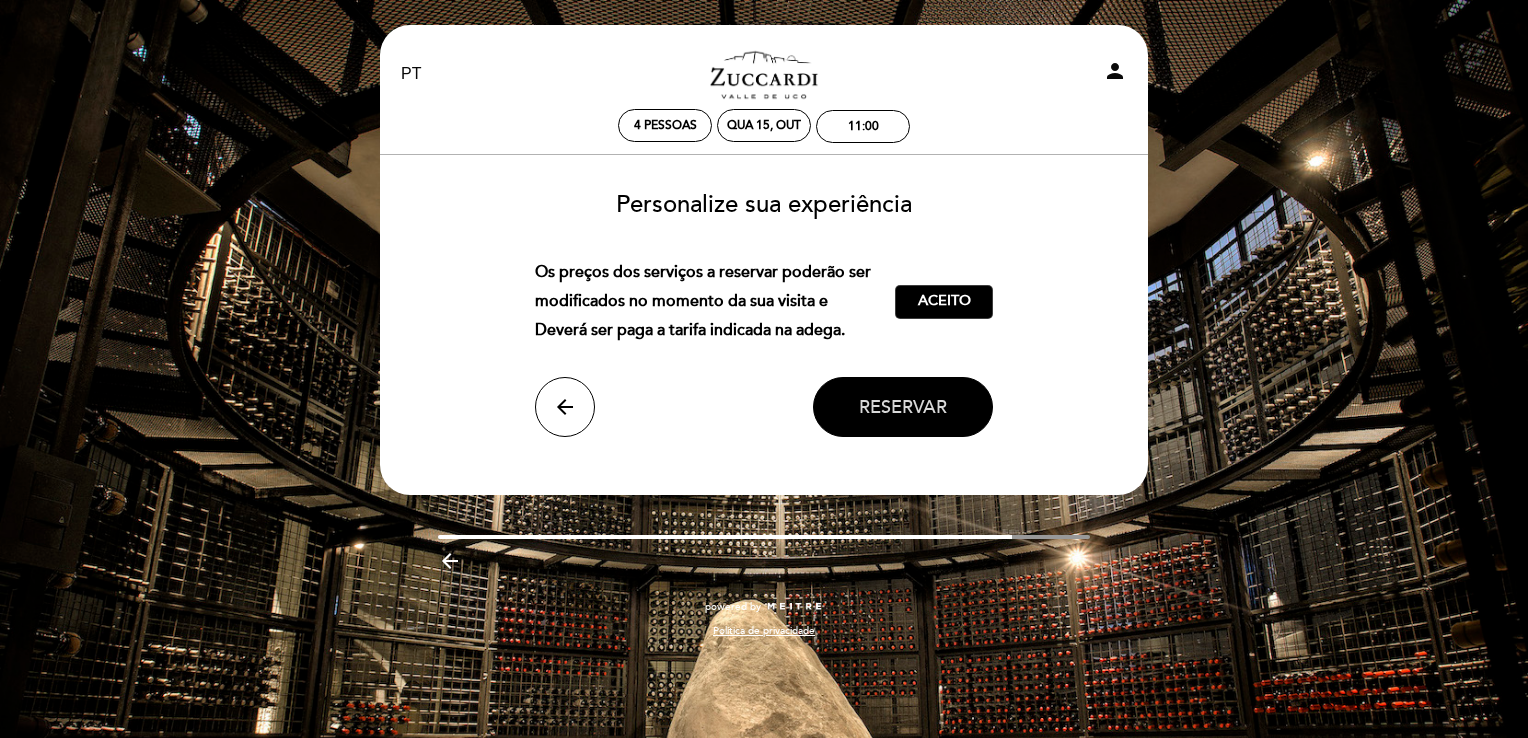 click on "Reservar" at bounding box center [903, 407] 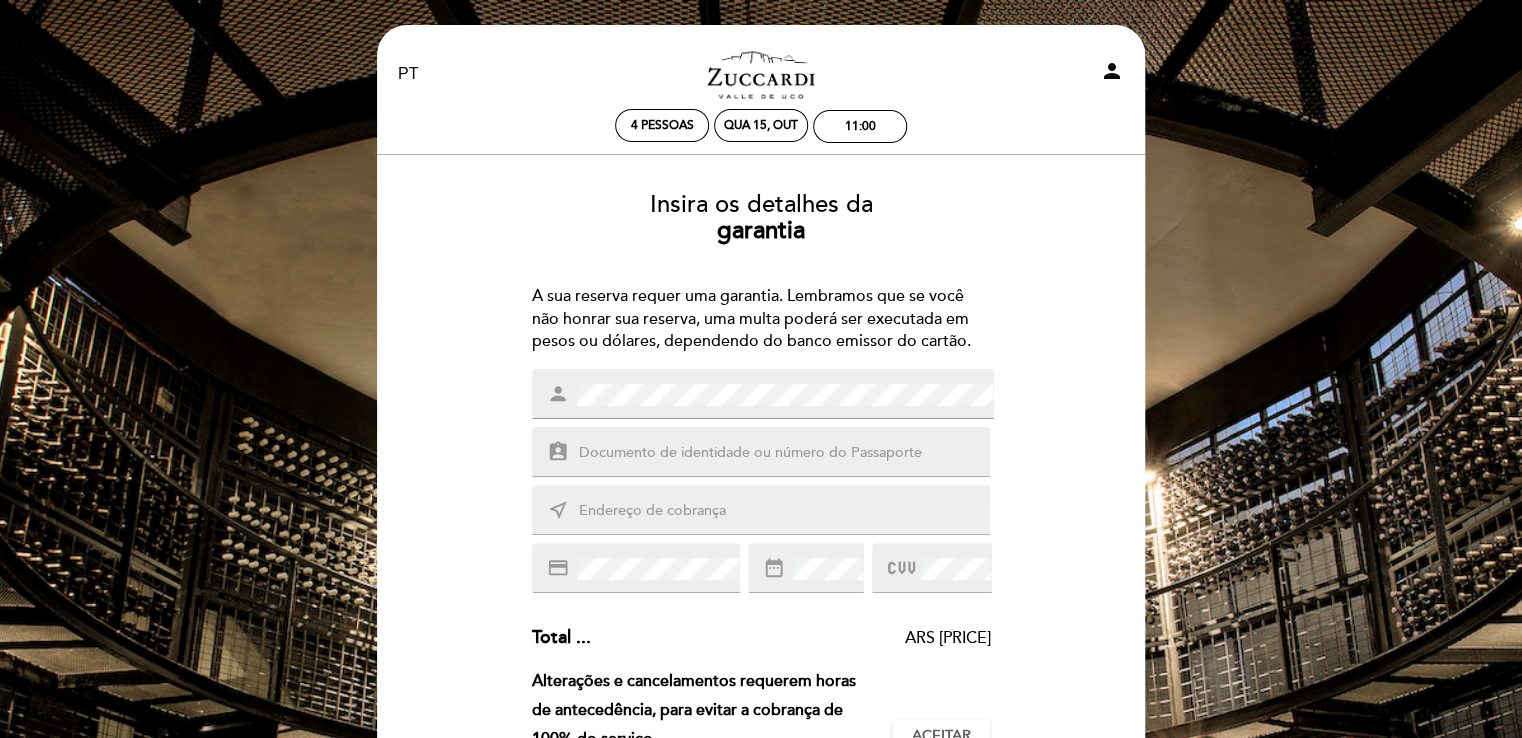 click at bounding box center [785, 453] 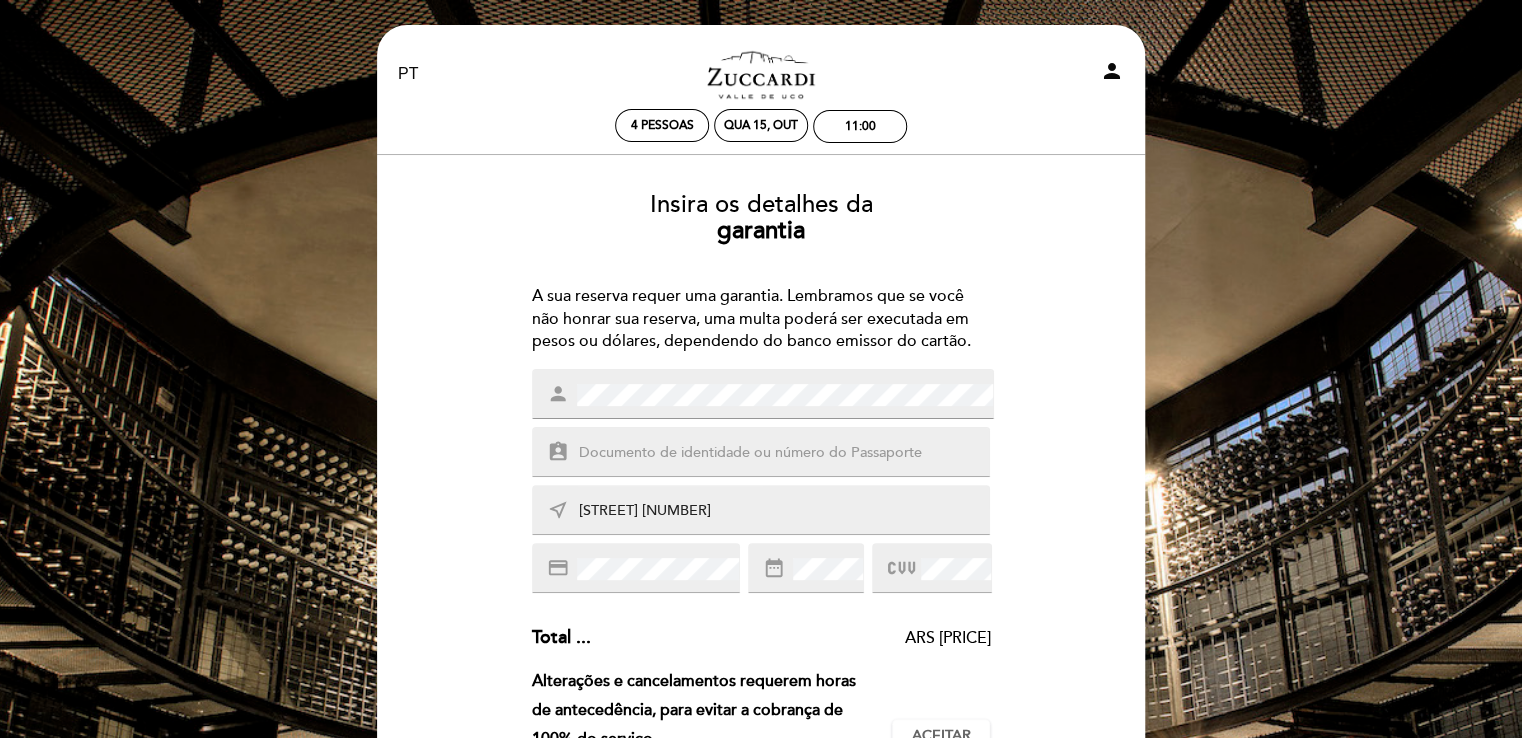 type on "5536361159273828" 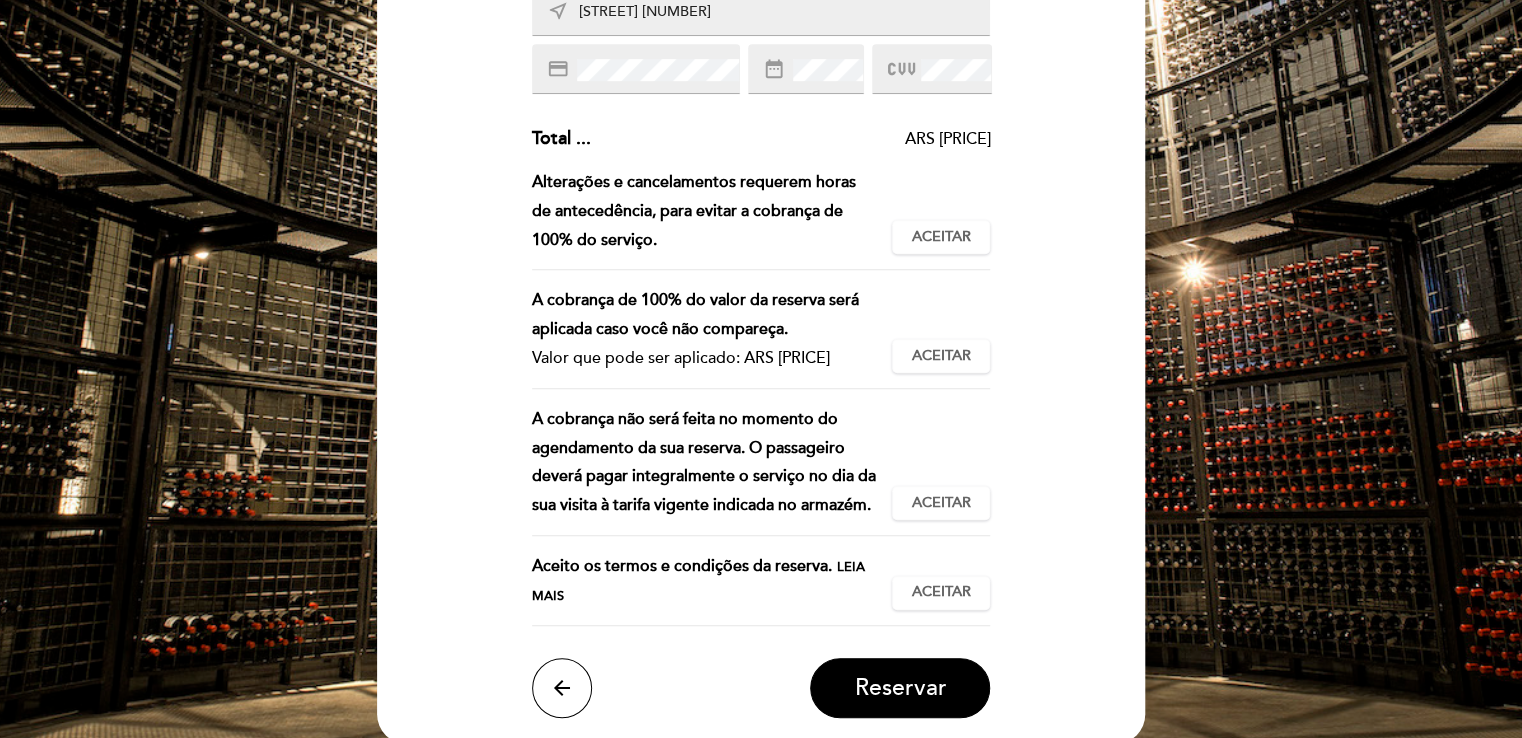 scroll, scrollTop: 524, scrollLeft: 0, axis: vertical 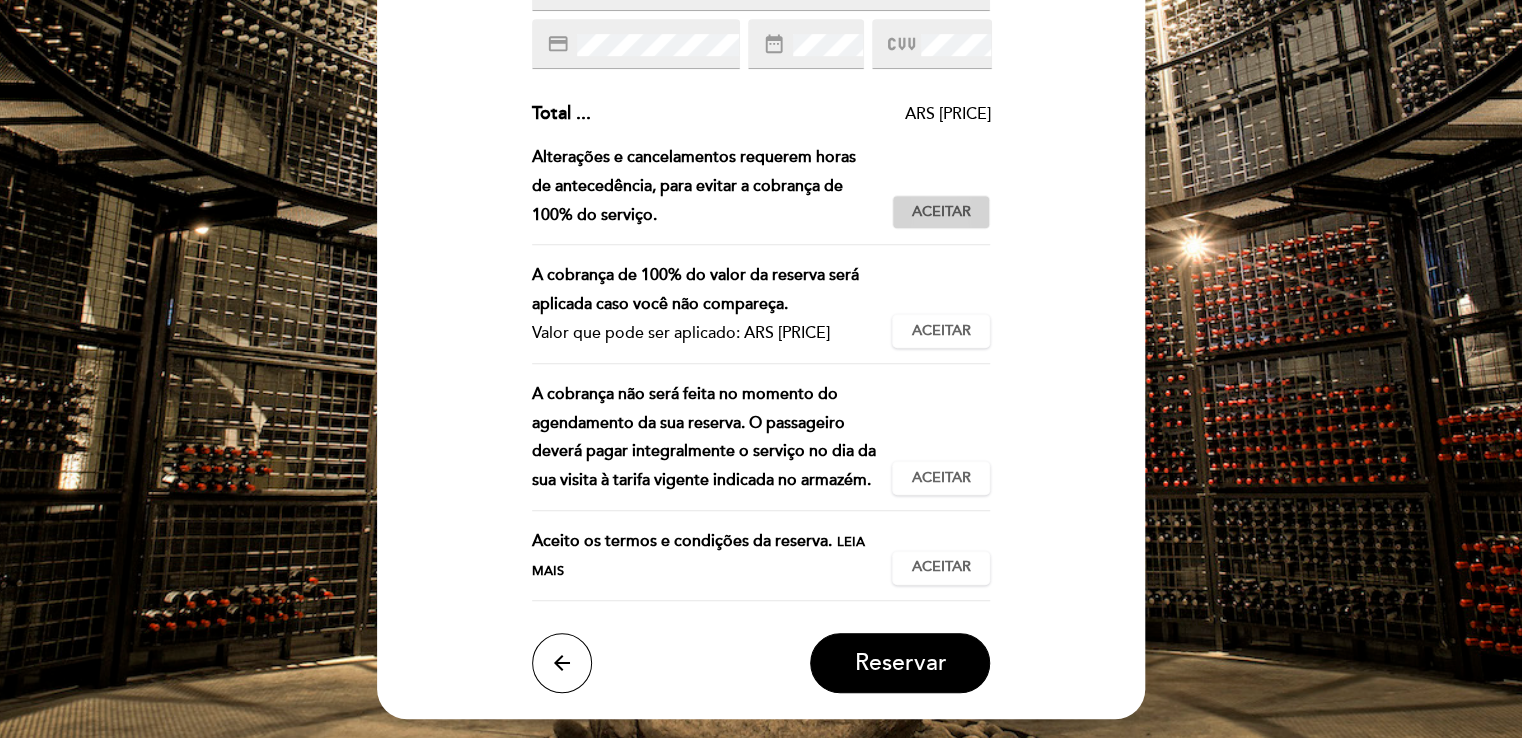 click on "Aceitar" at bounding box center (941, 212) 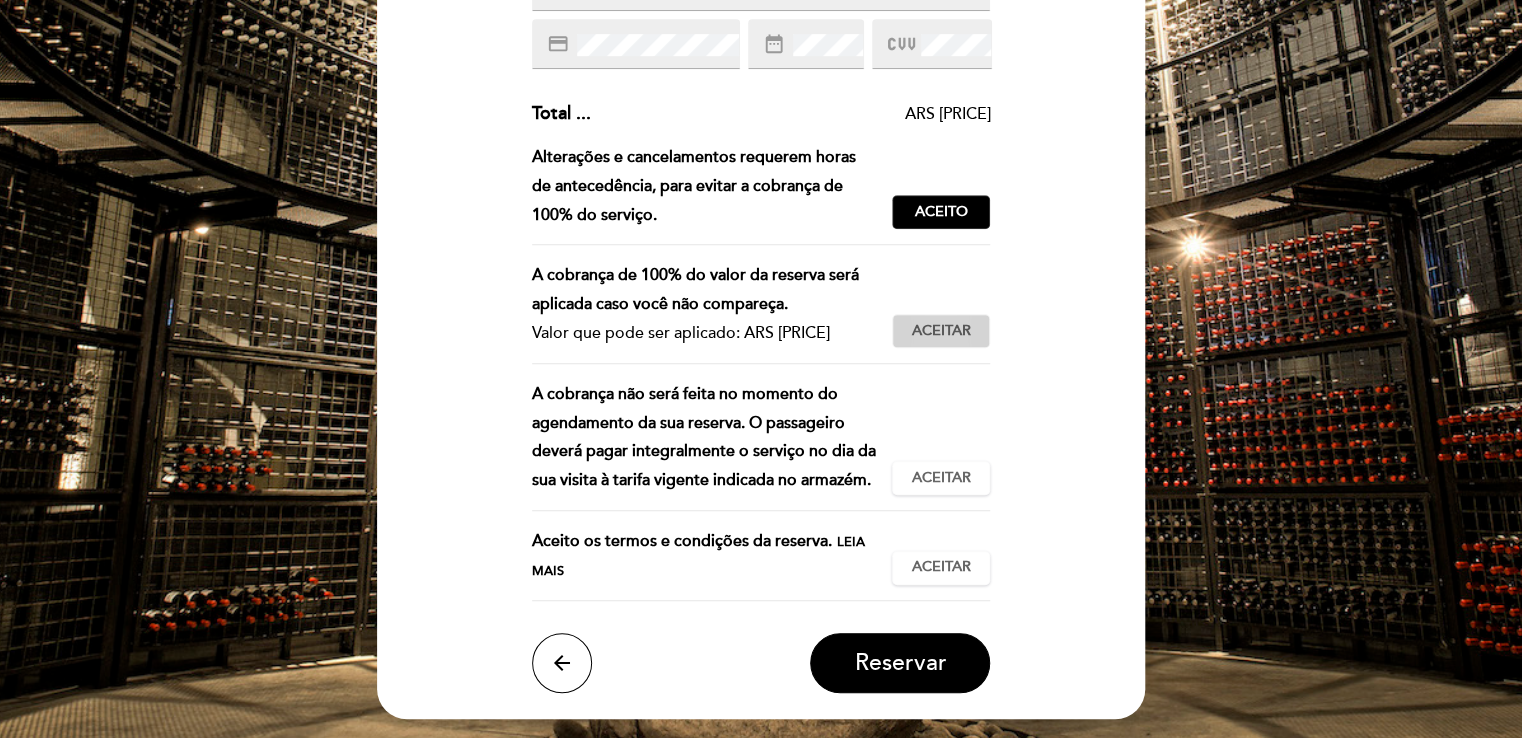 click on "Aceitar" at bounding box center (941, 331) 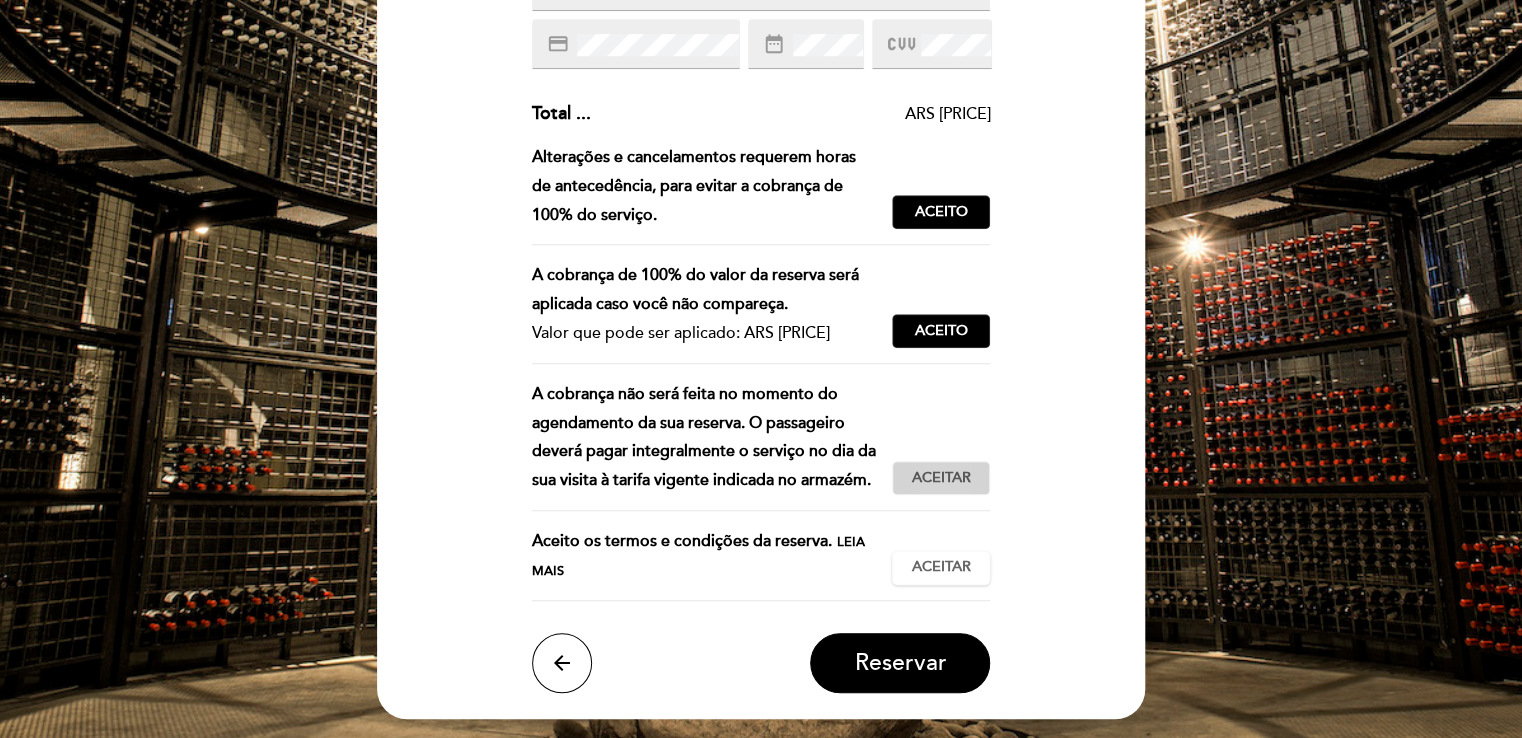 click on "Aceitar" at bounding box center (941, 478) 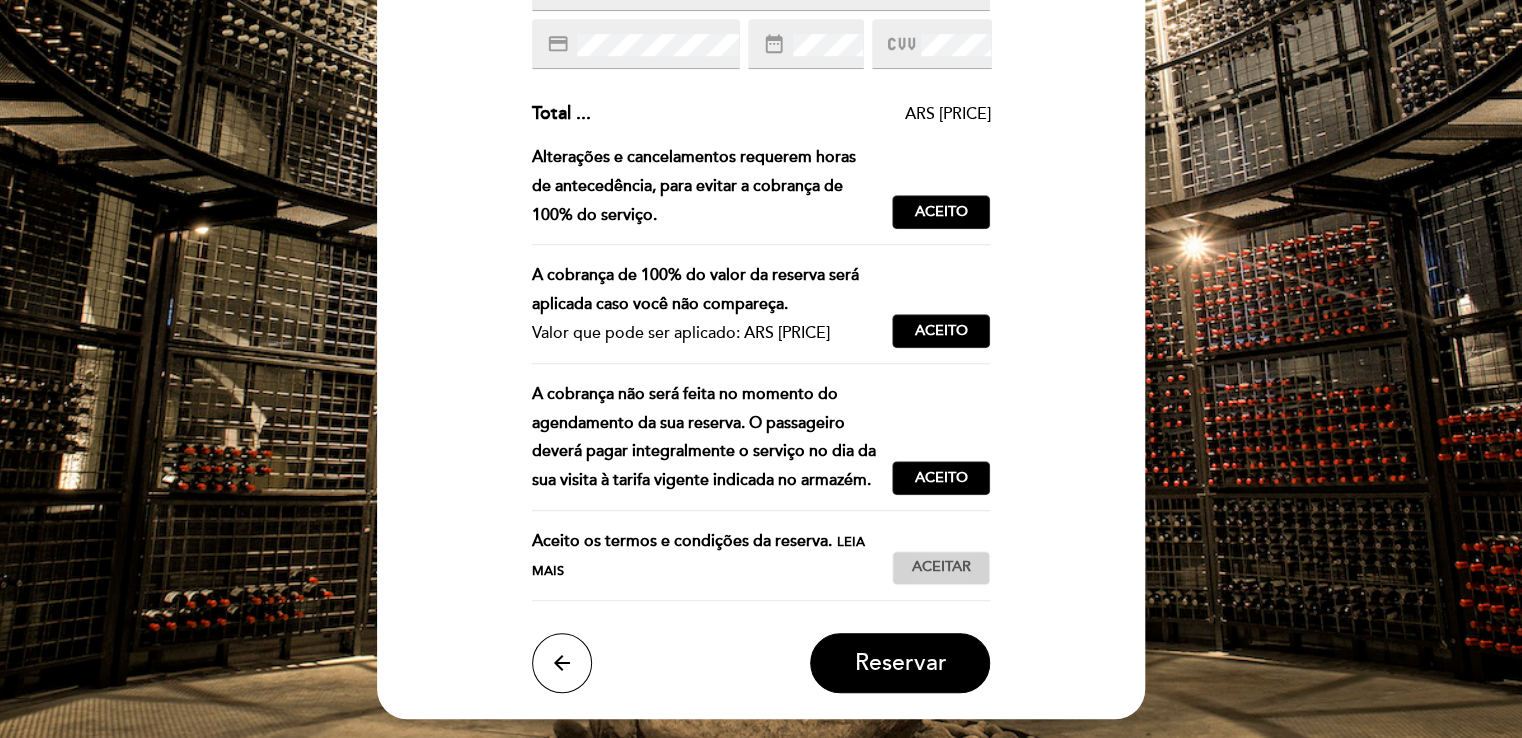 click on "Aceitar" at bounding box center (941, 567) 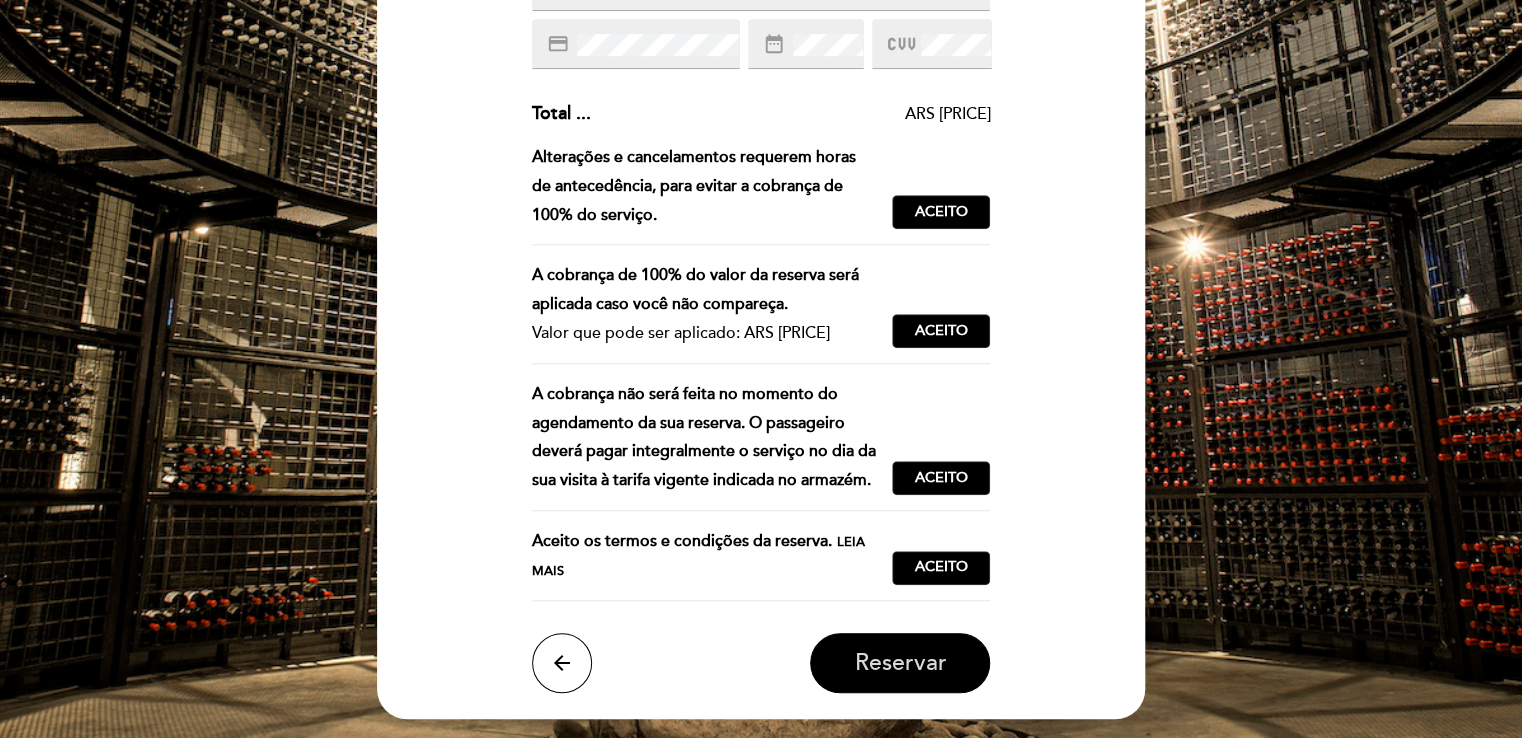 click on "Reservar" at bounding box center [900, 663] 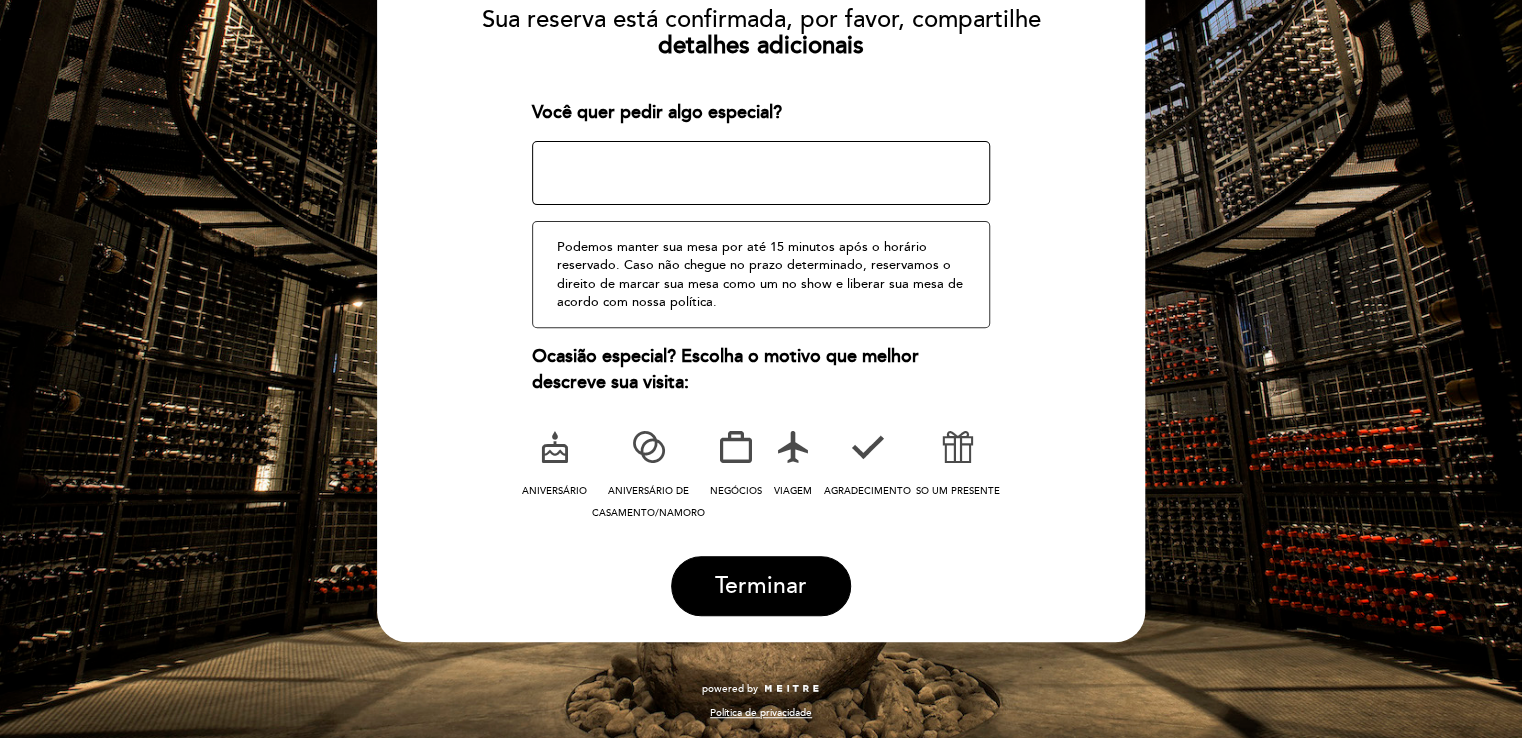 scroll, scrollTop: 216, scrollLeft: 0, axis: vertical 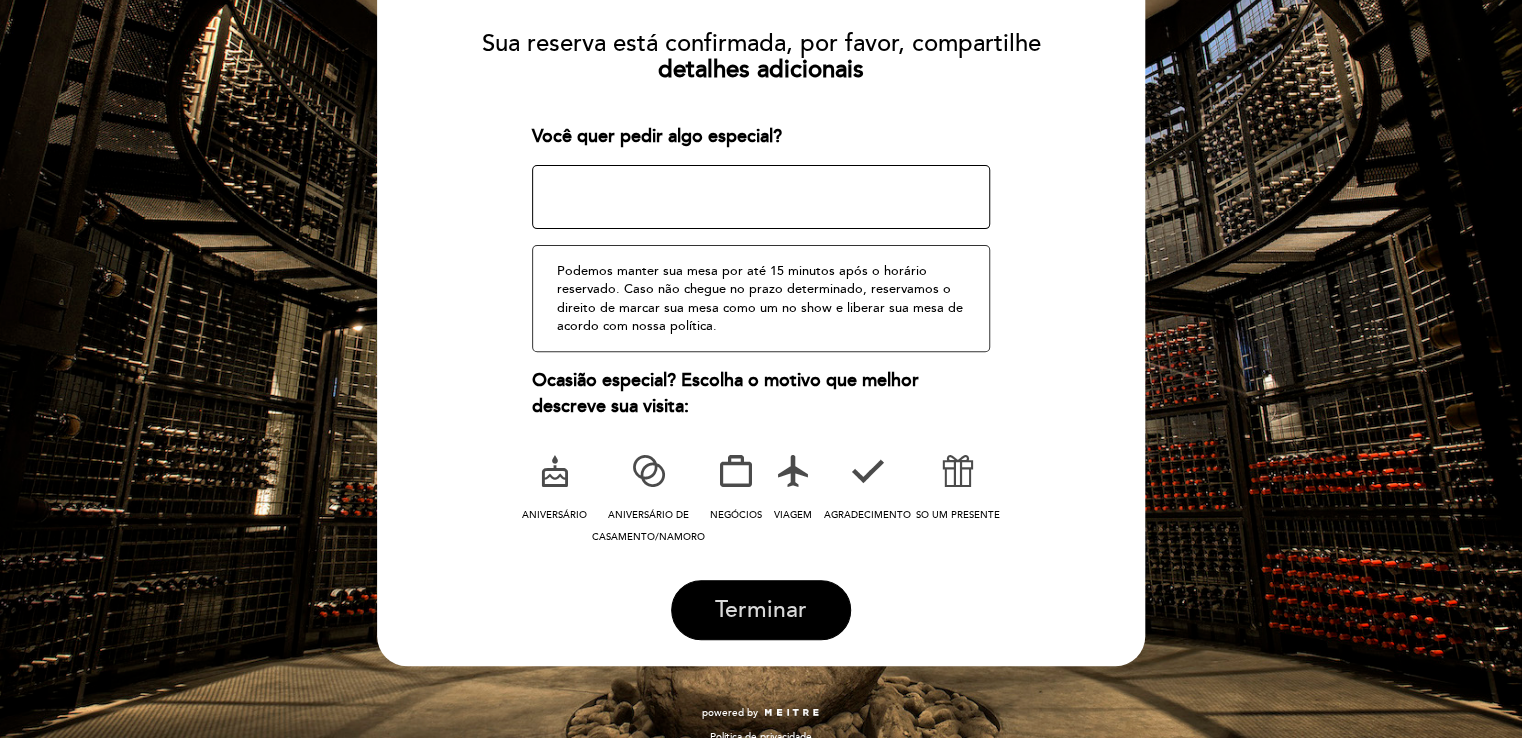 click on "Terminar" at bounding box center (761, 610) 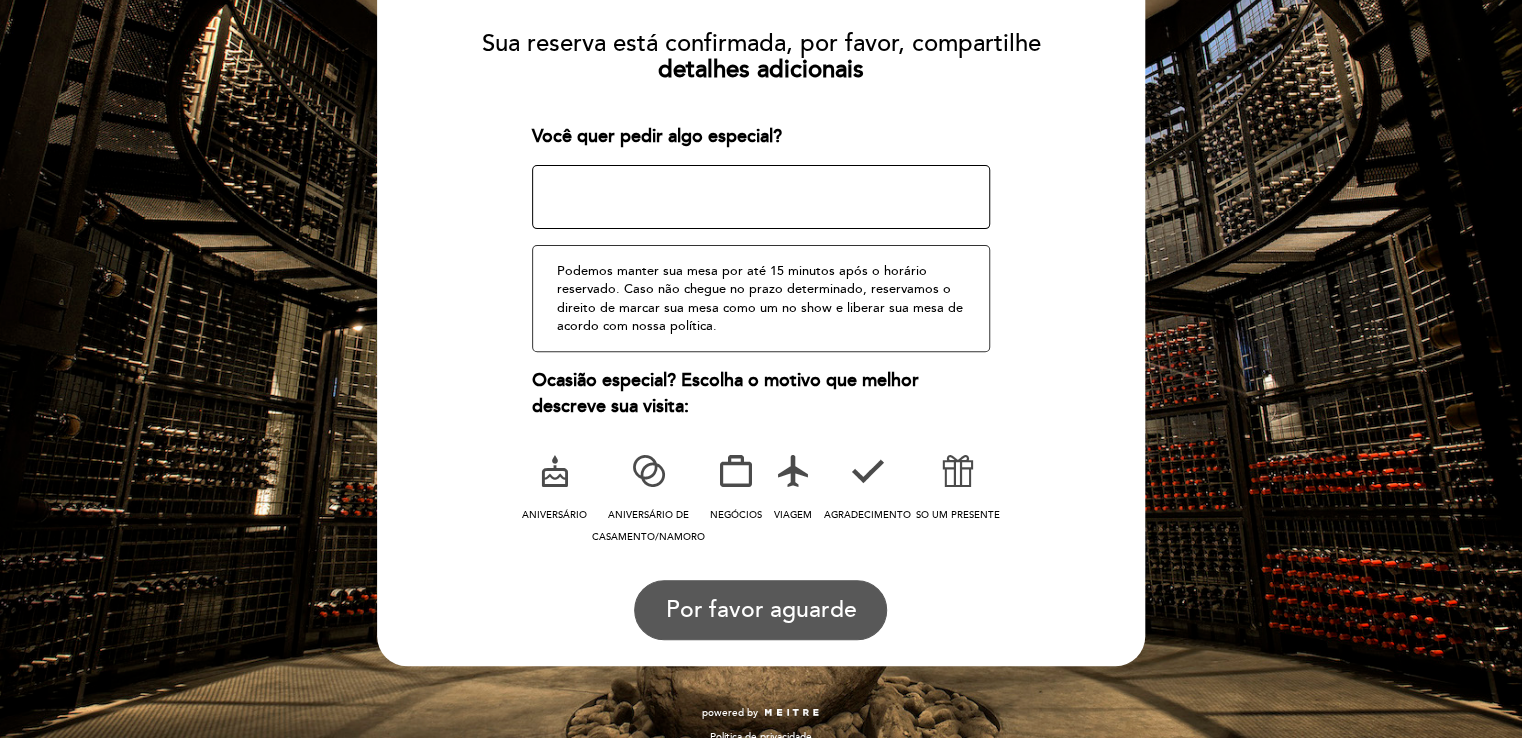 scroll, scrollTop: 0, scrollLeft: 0, axis: both 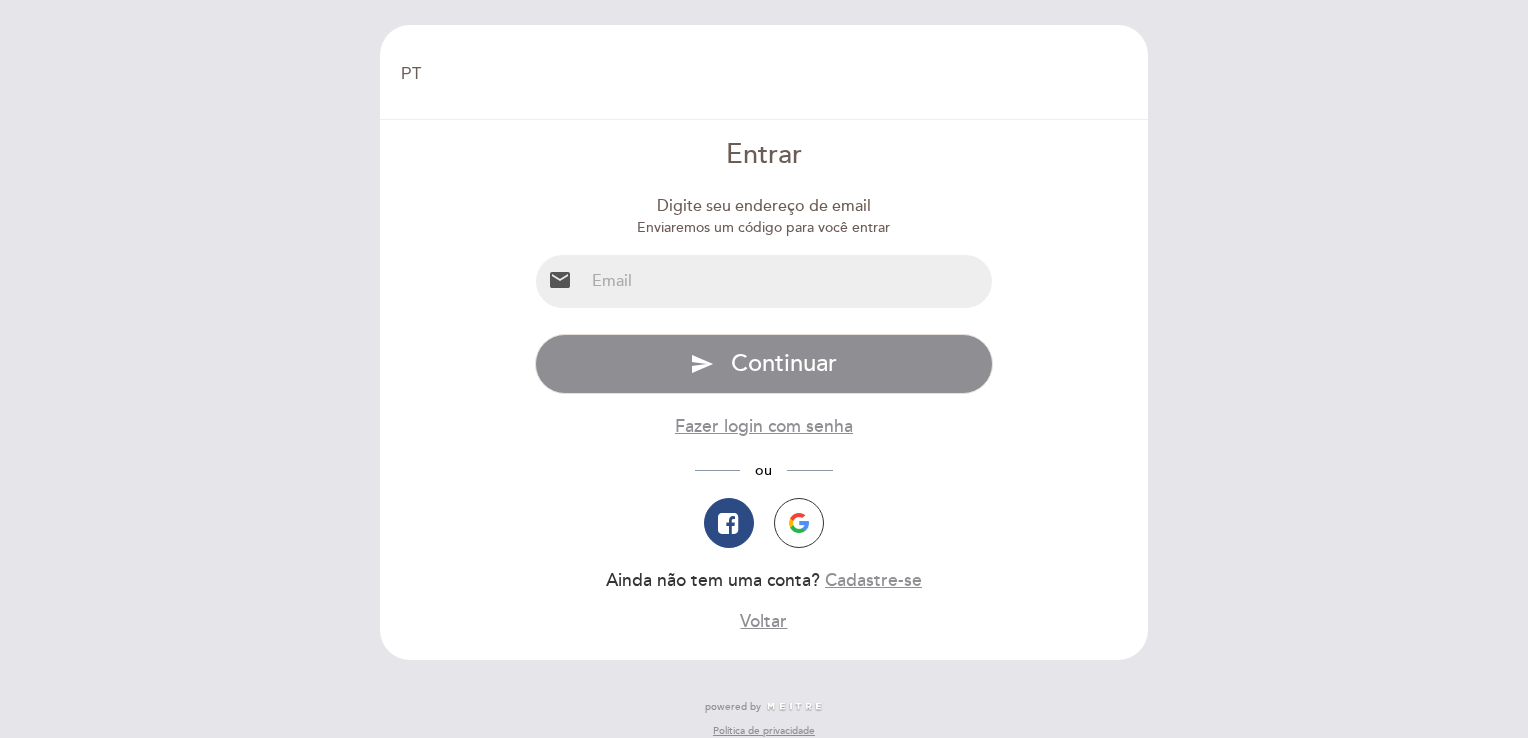 select on "pt" 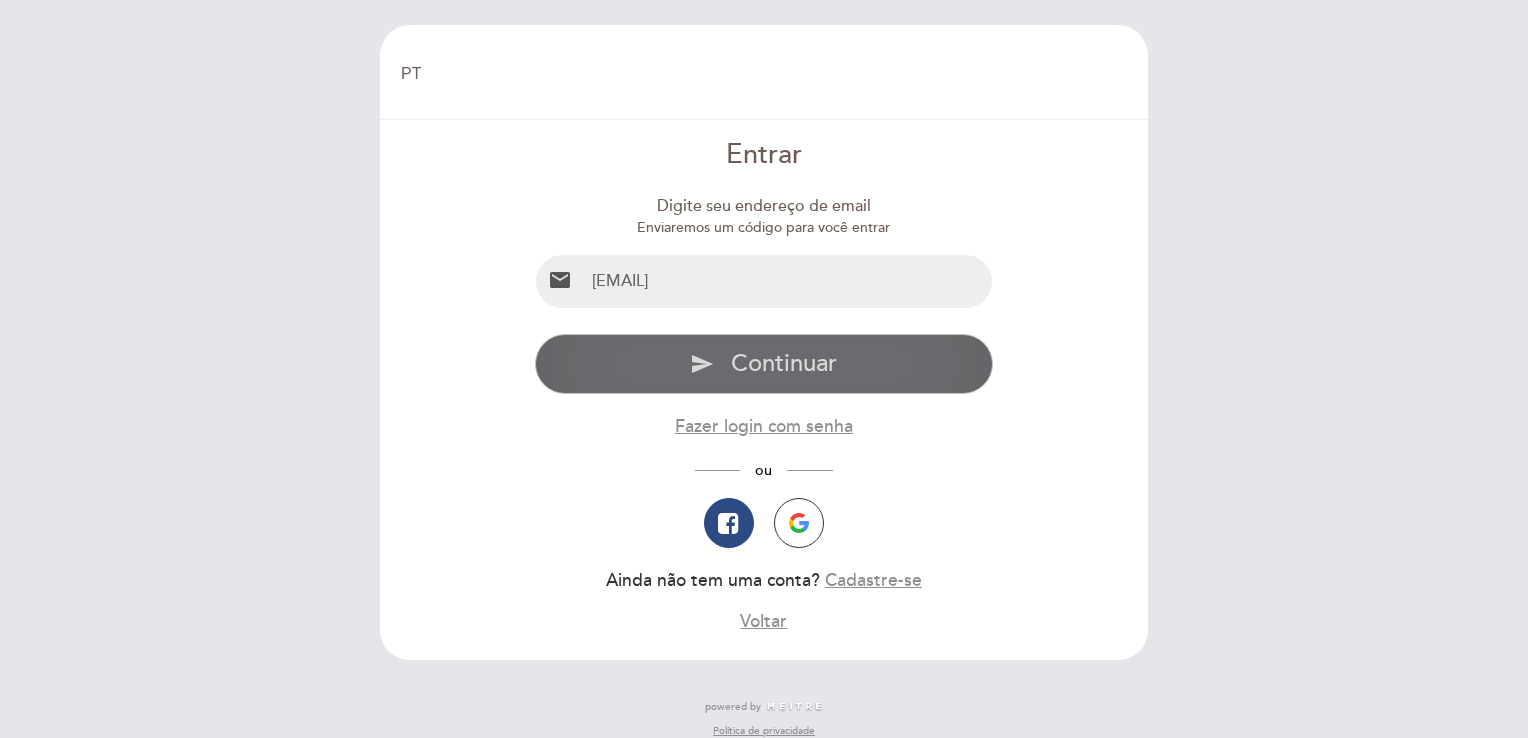 click on "Continuar" at bounding box center (784, 363) 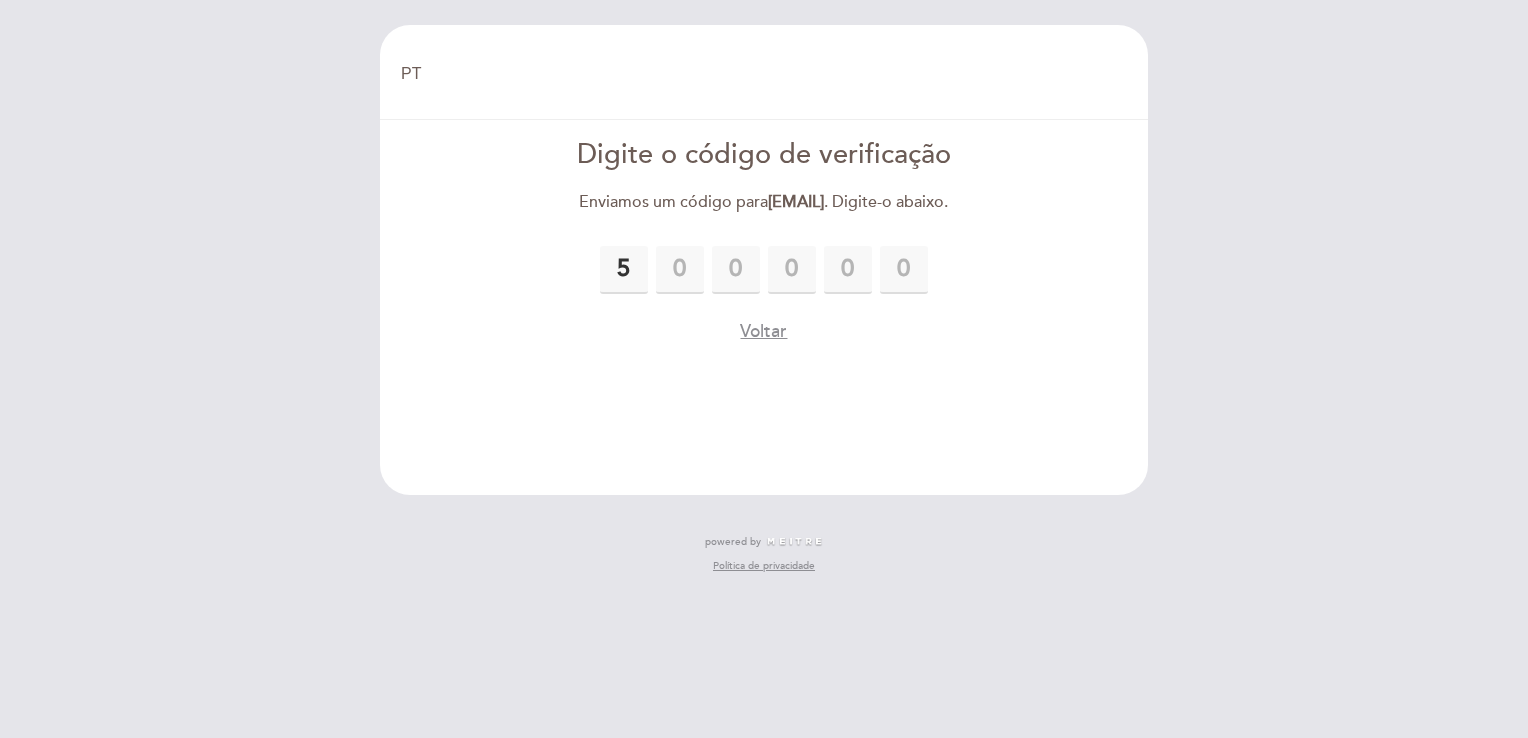 type on "5" 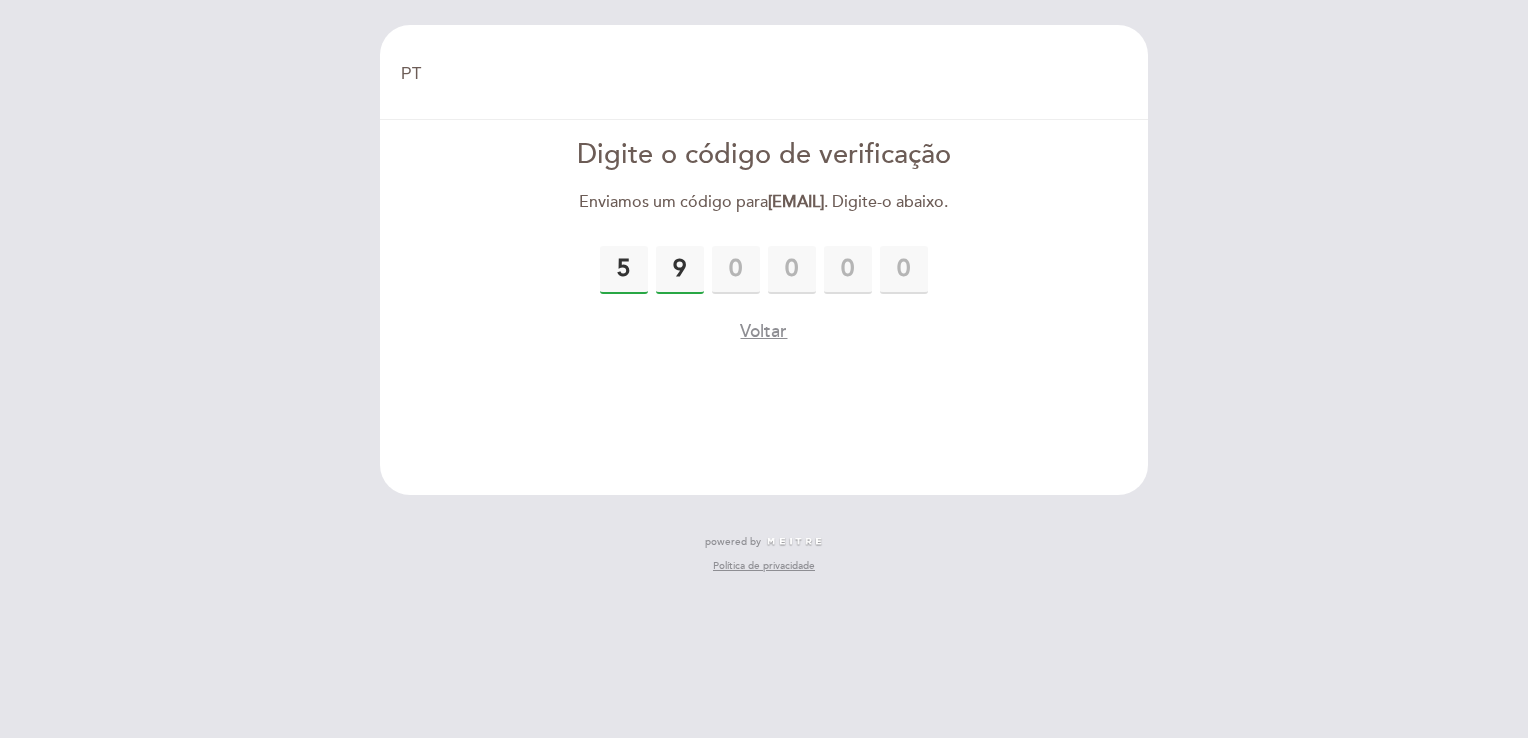 type on "9" 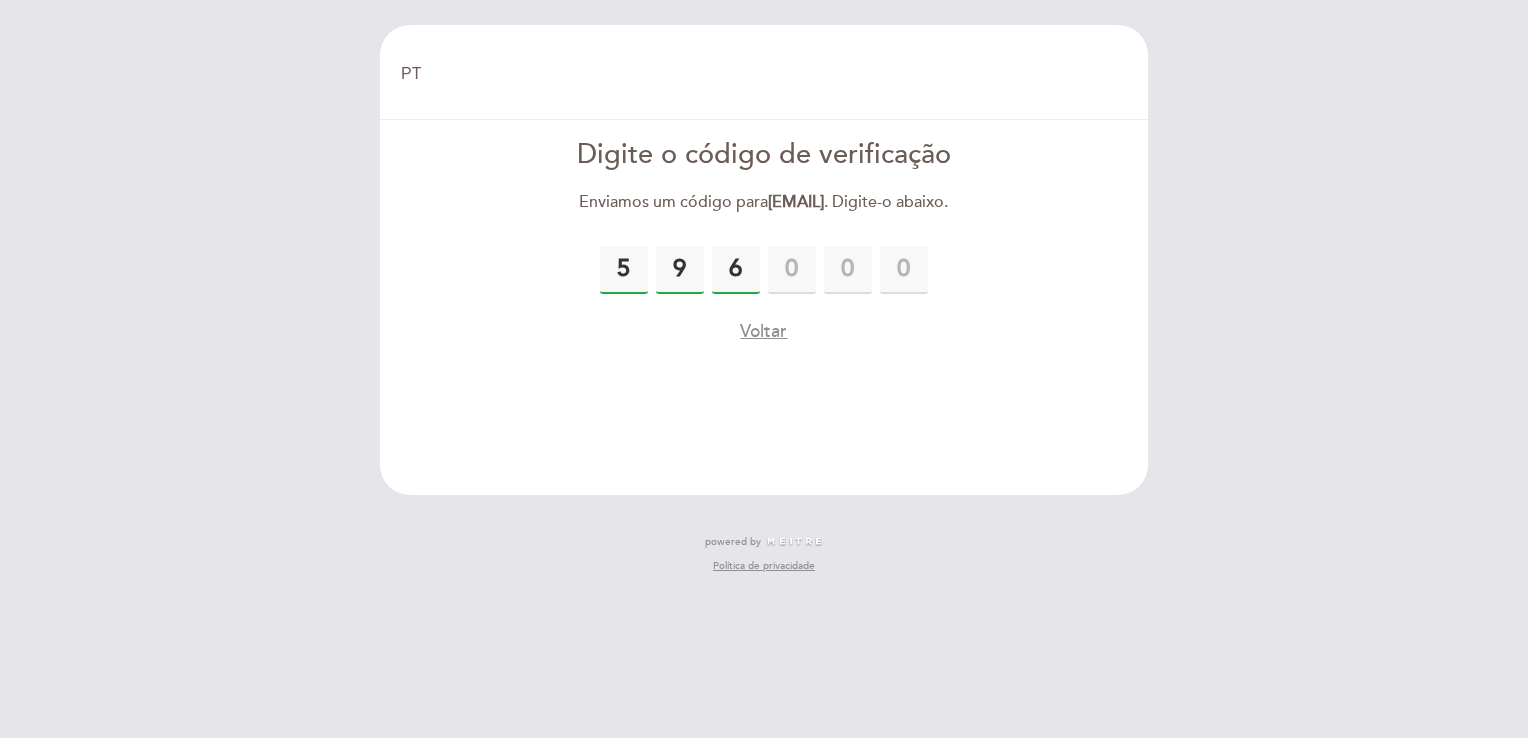 type on "6" 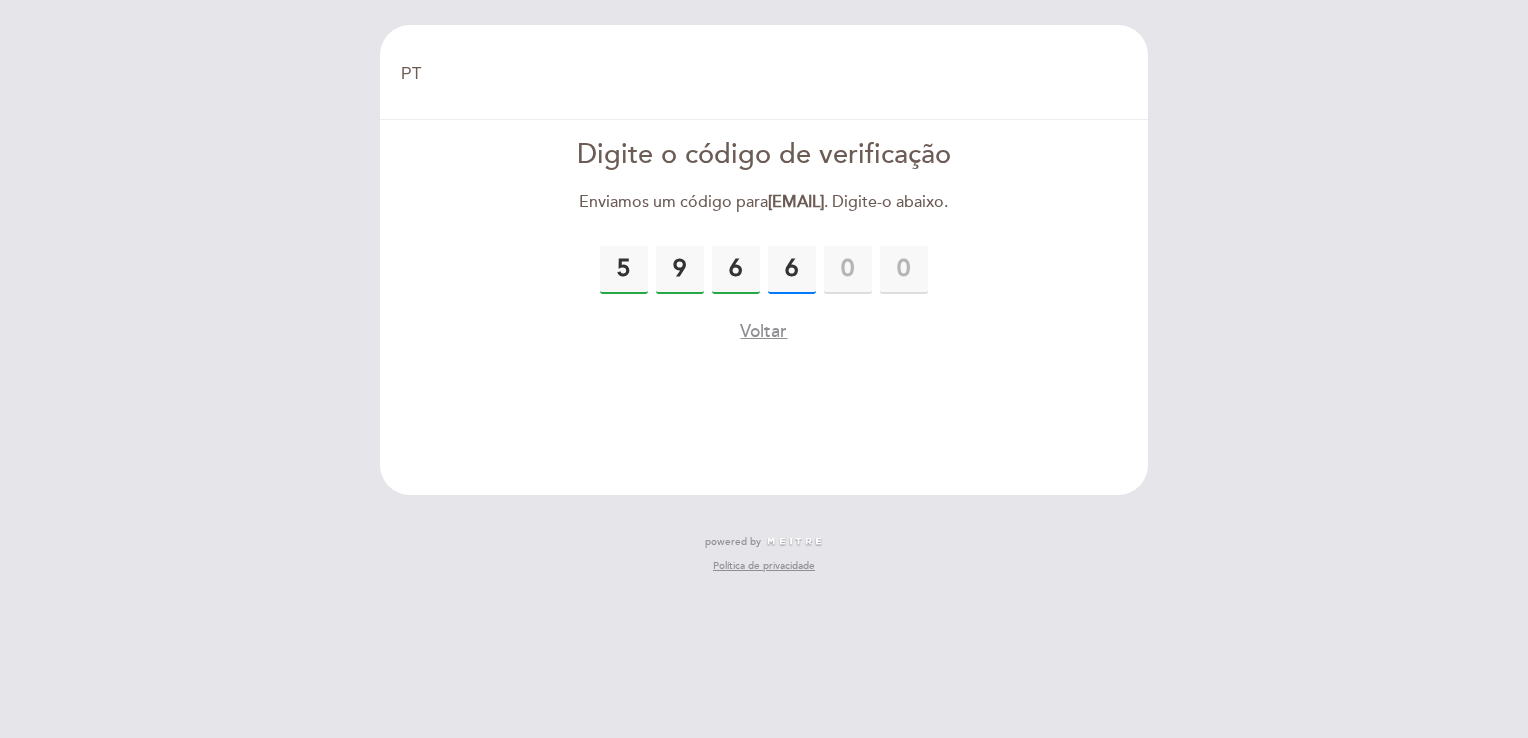 type on "6" 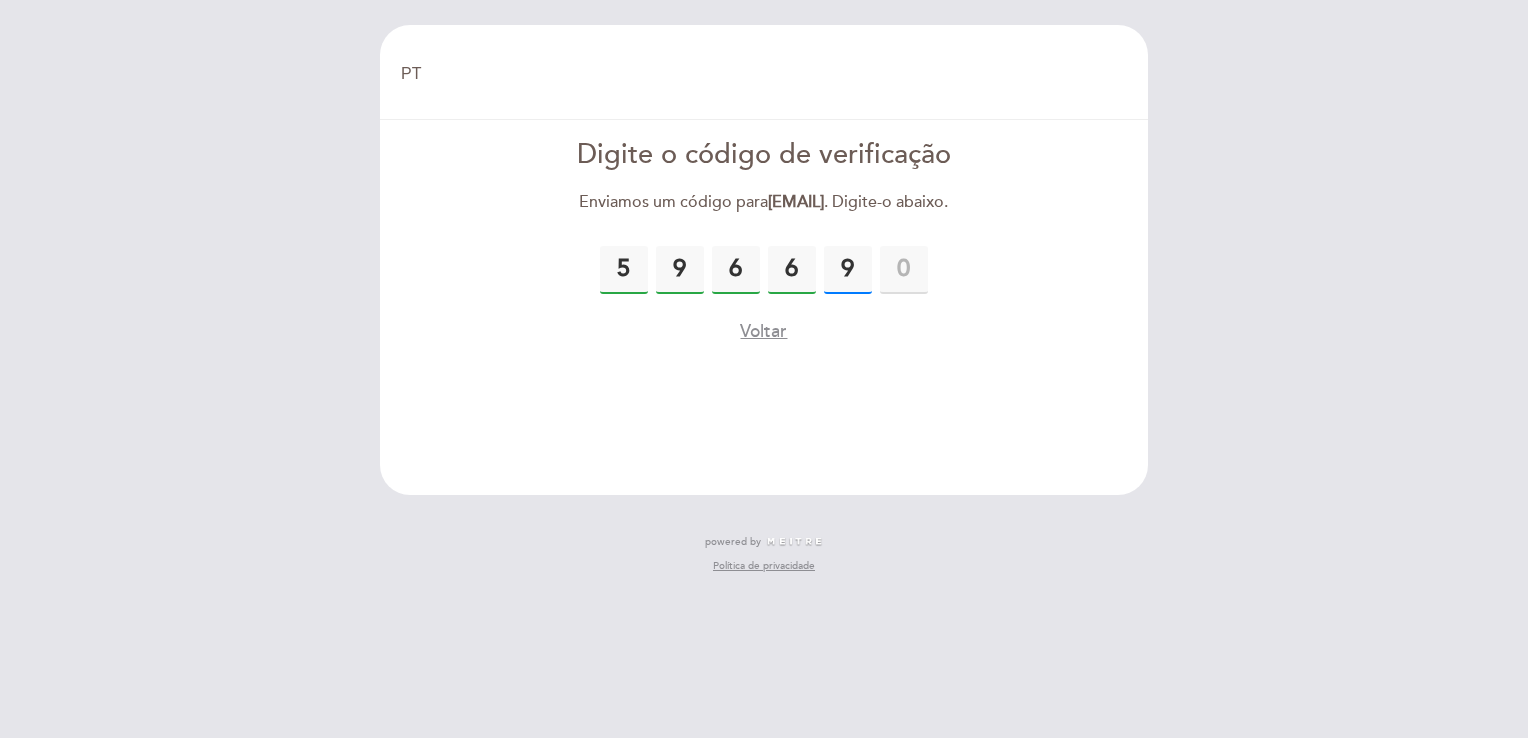 type on "9" 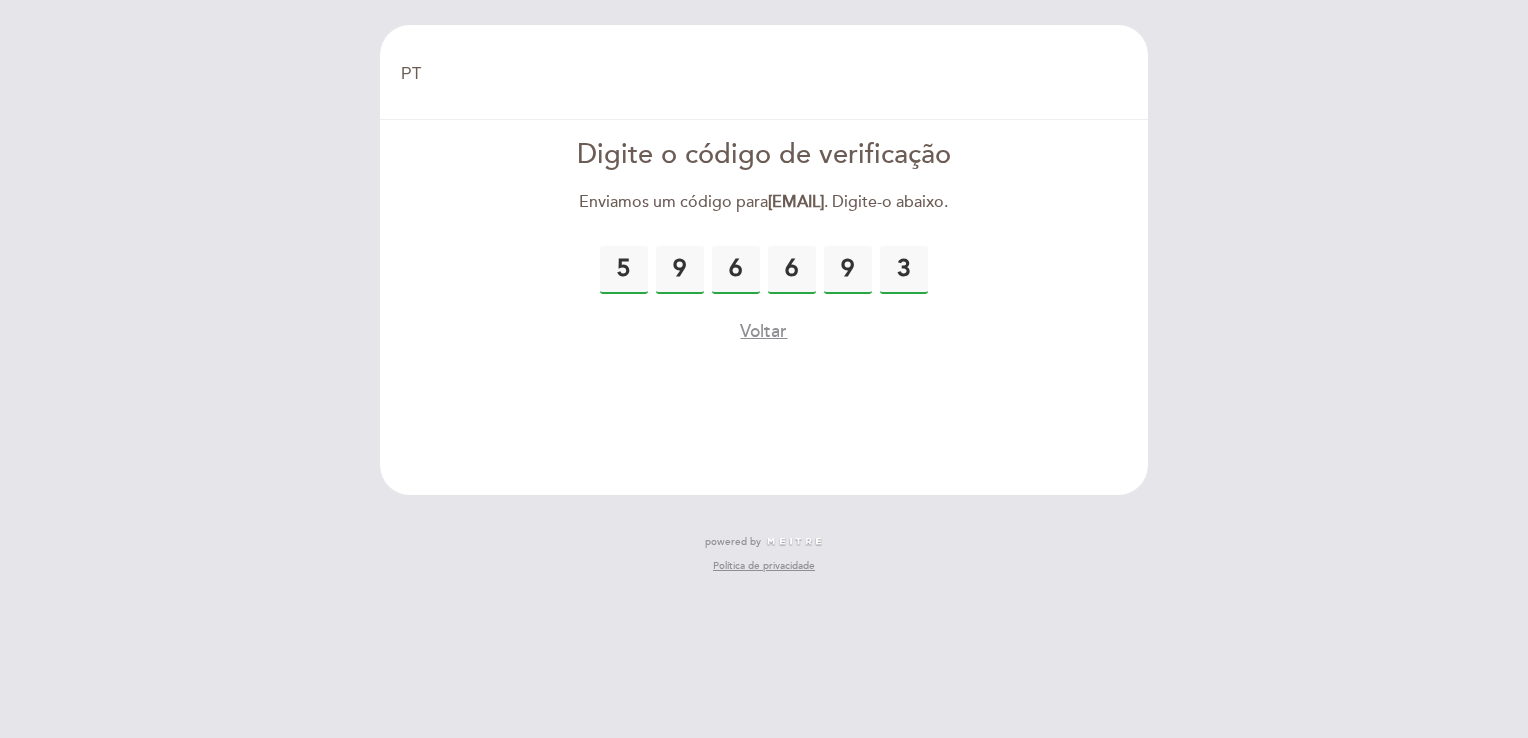 type on "3" 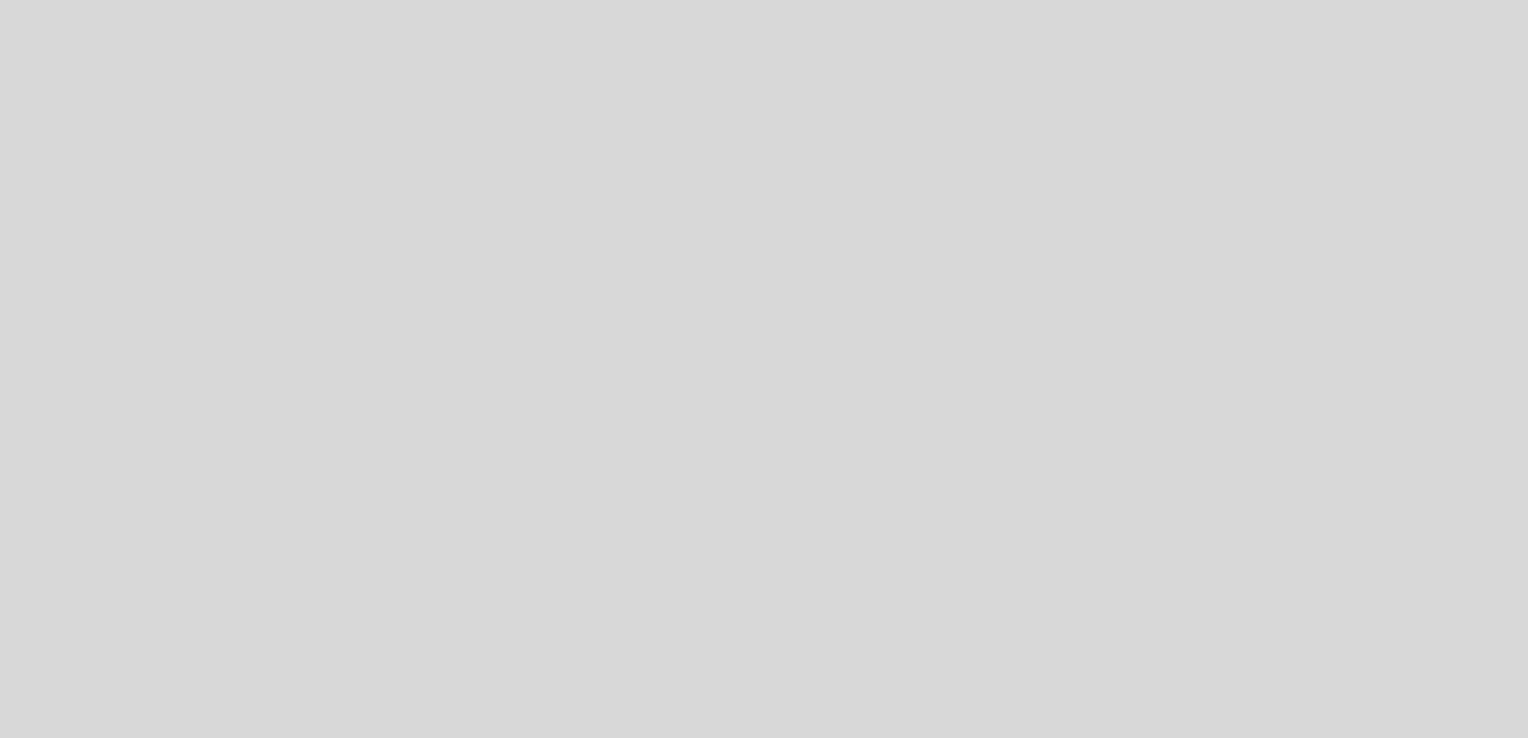 scroll, scrollTop: 0, scrollLeft: 0, axis: both 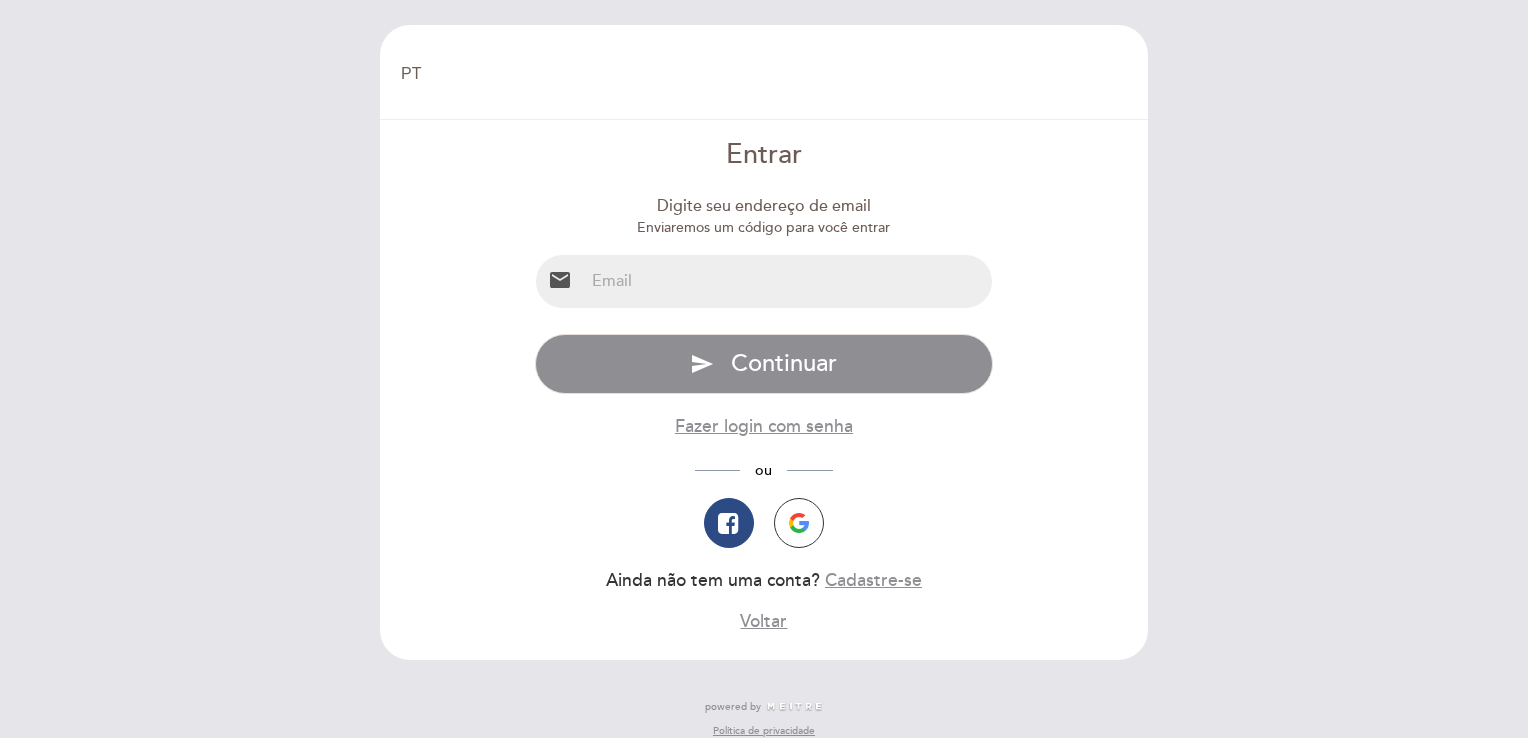 click at bounding box center (788, 281) 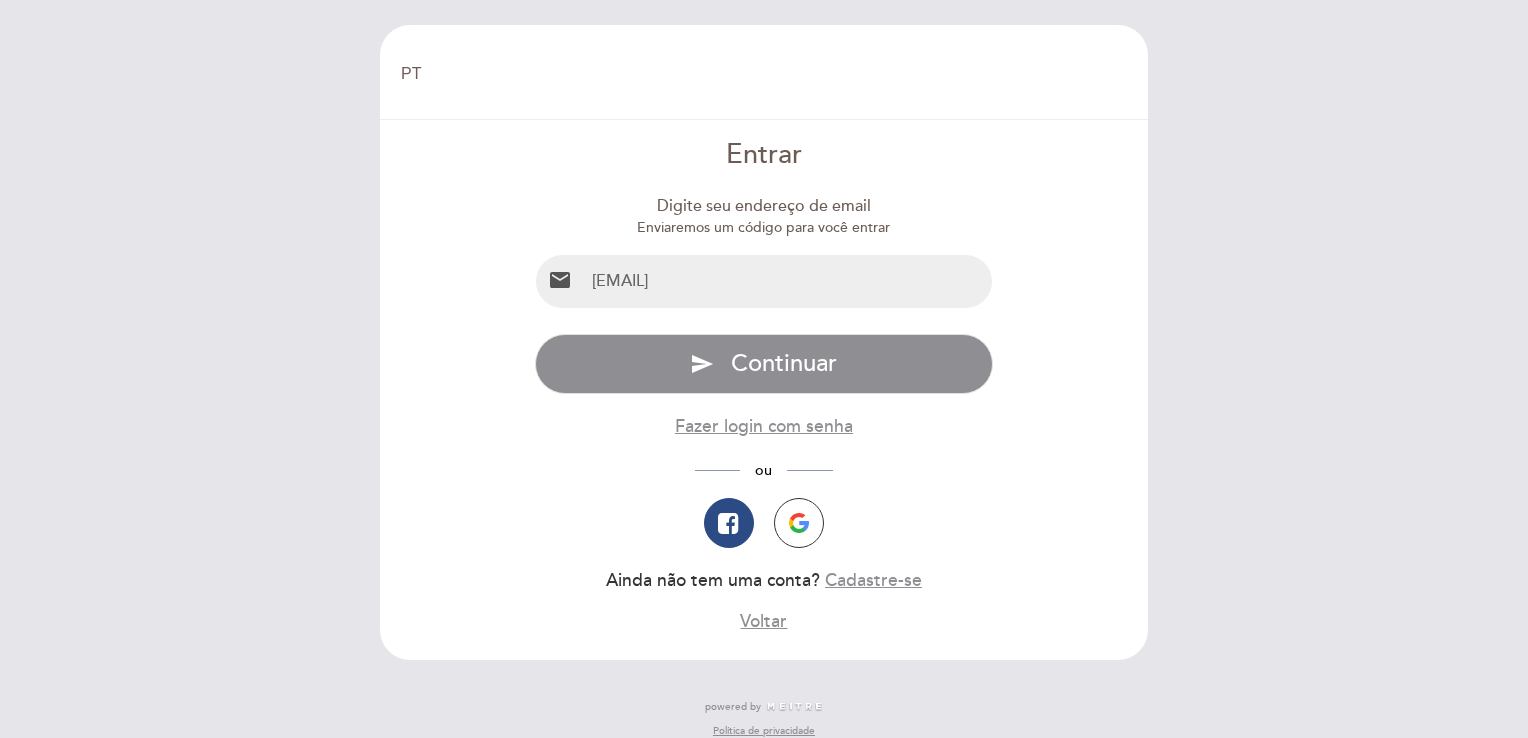click on "[EMAIL]" at bounding box center [788, 281] 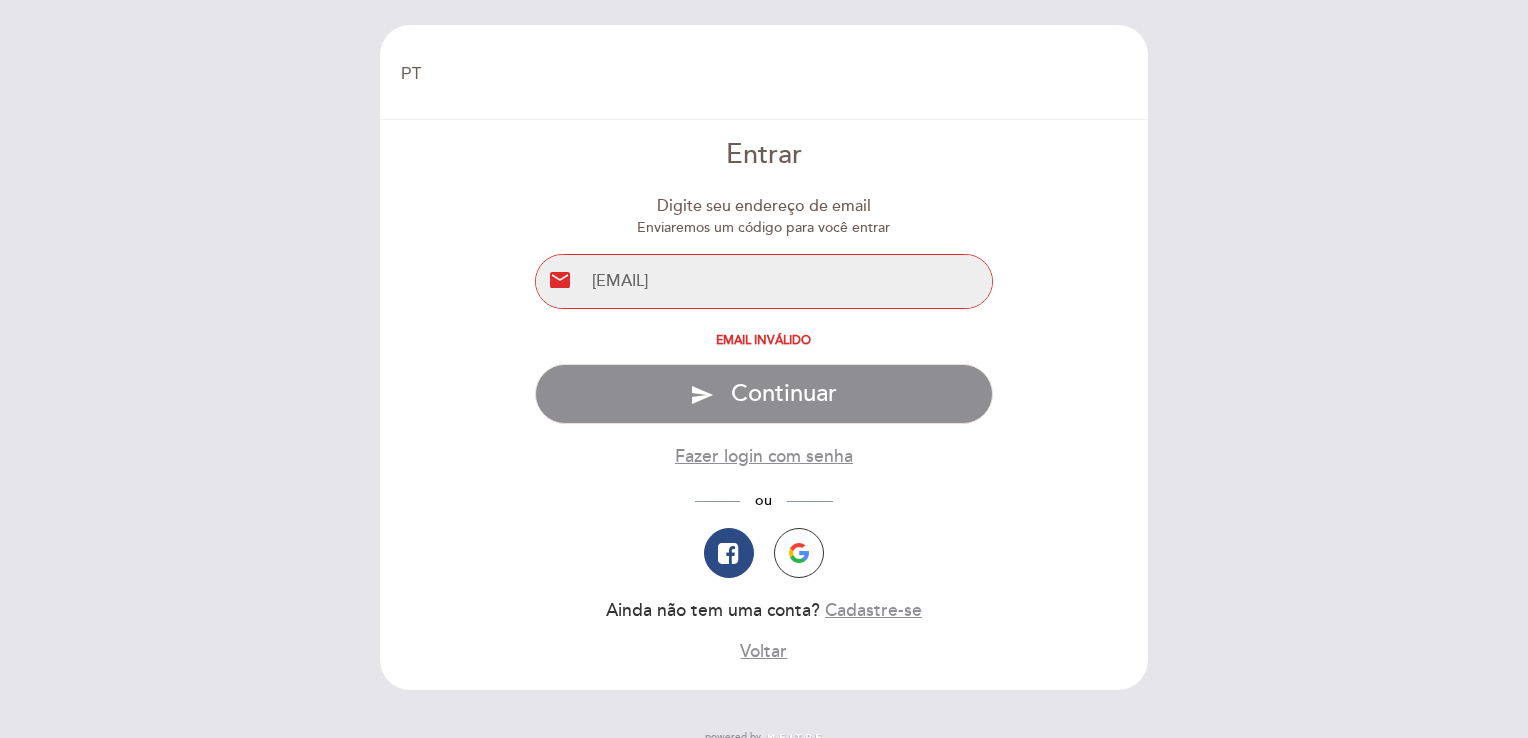 type on "[EMAIL]" 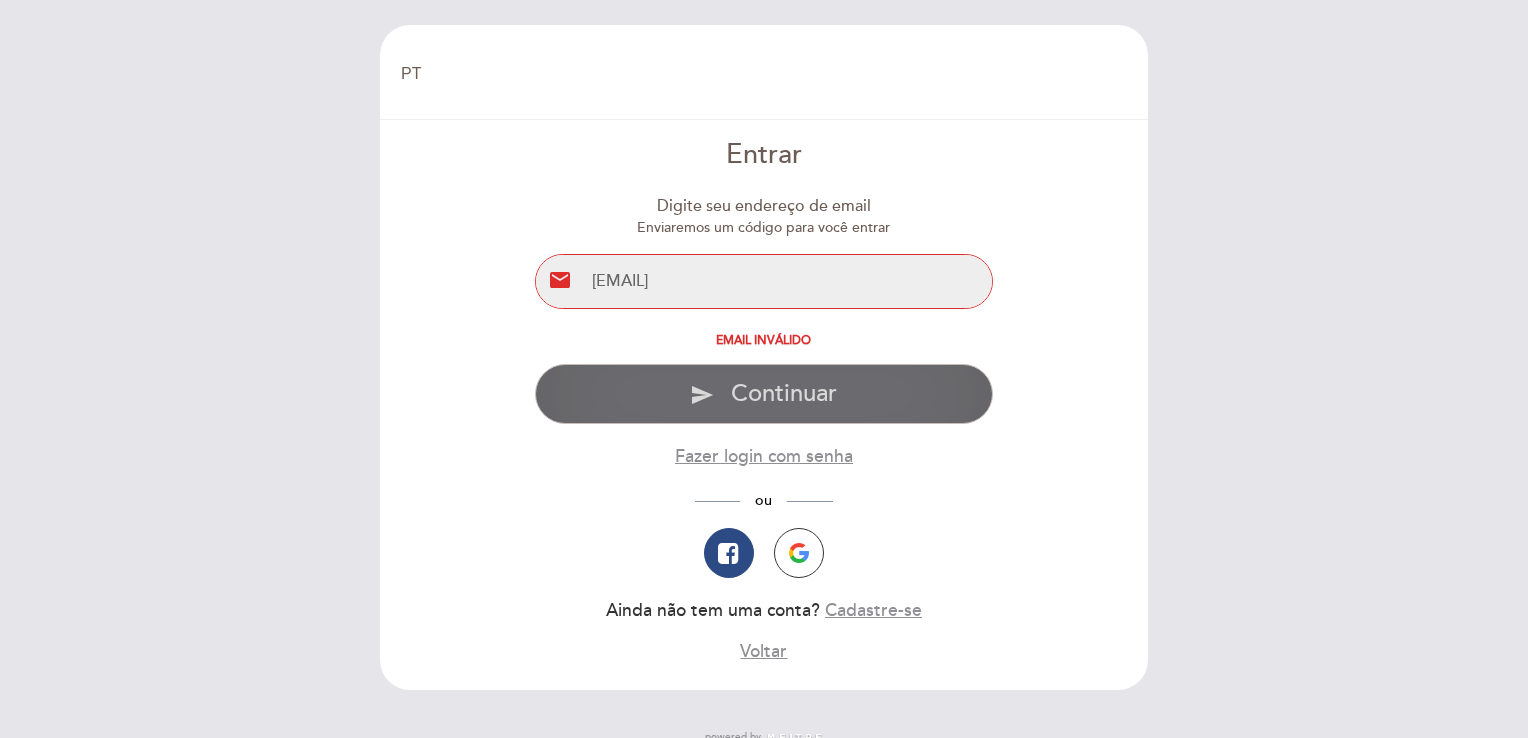 click on "Continuar" at bounding box center (784, 394) 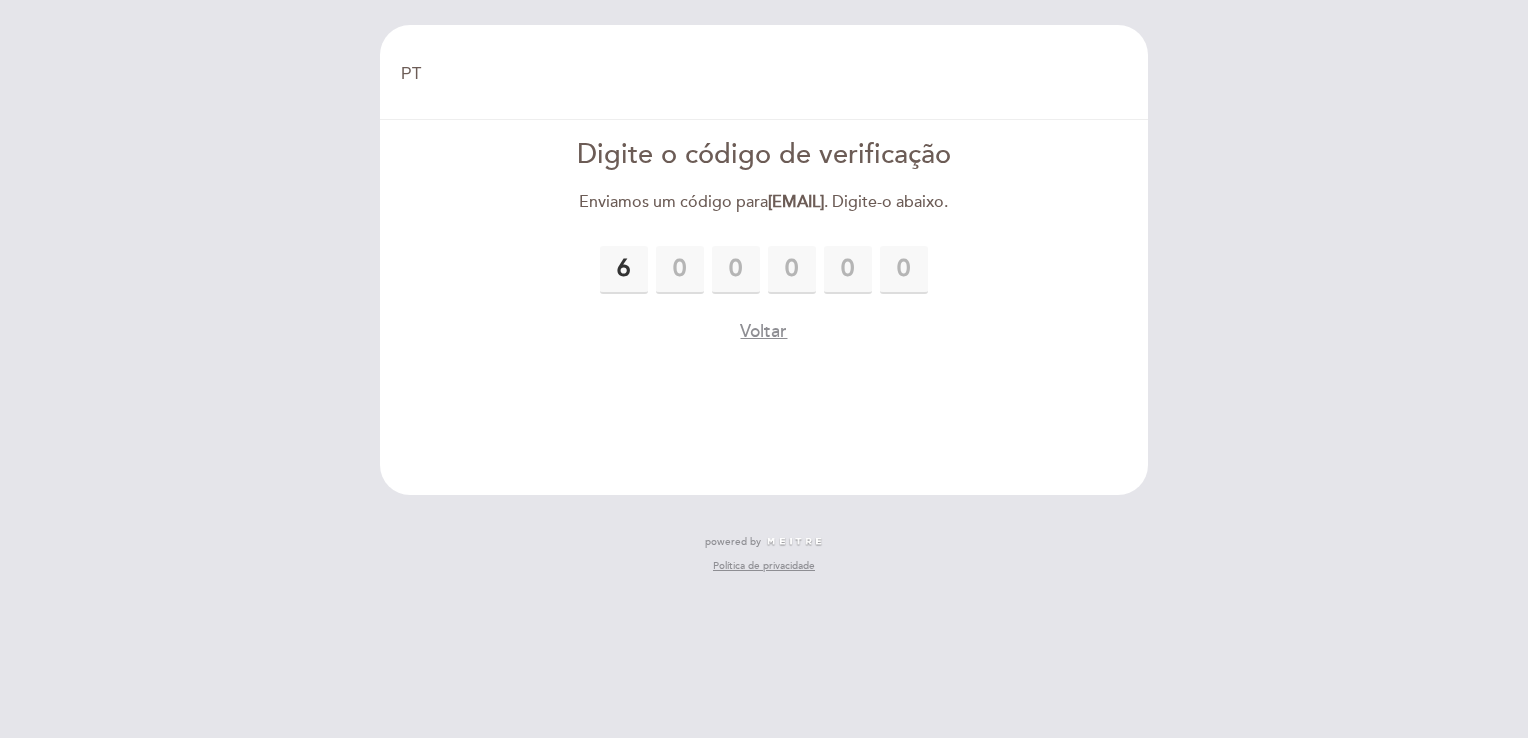 type on "6" 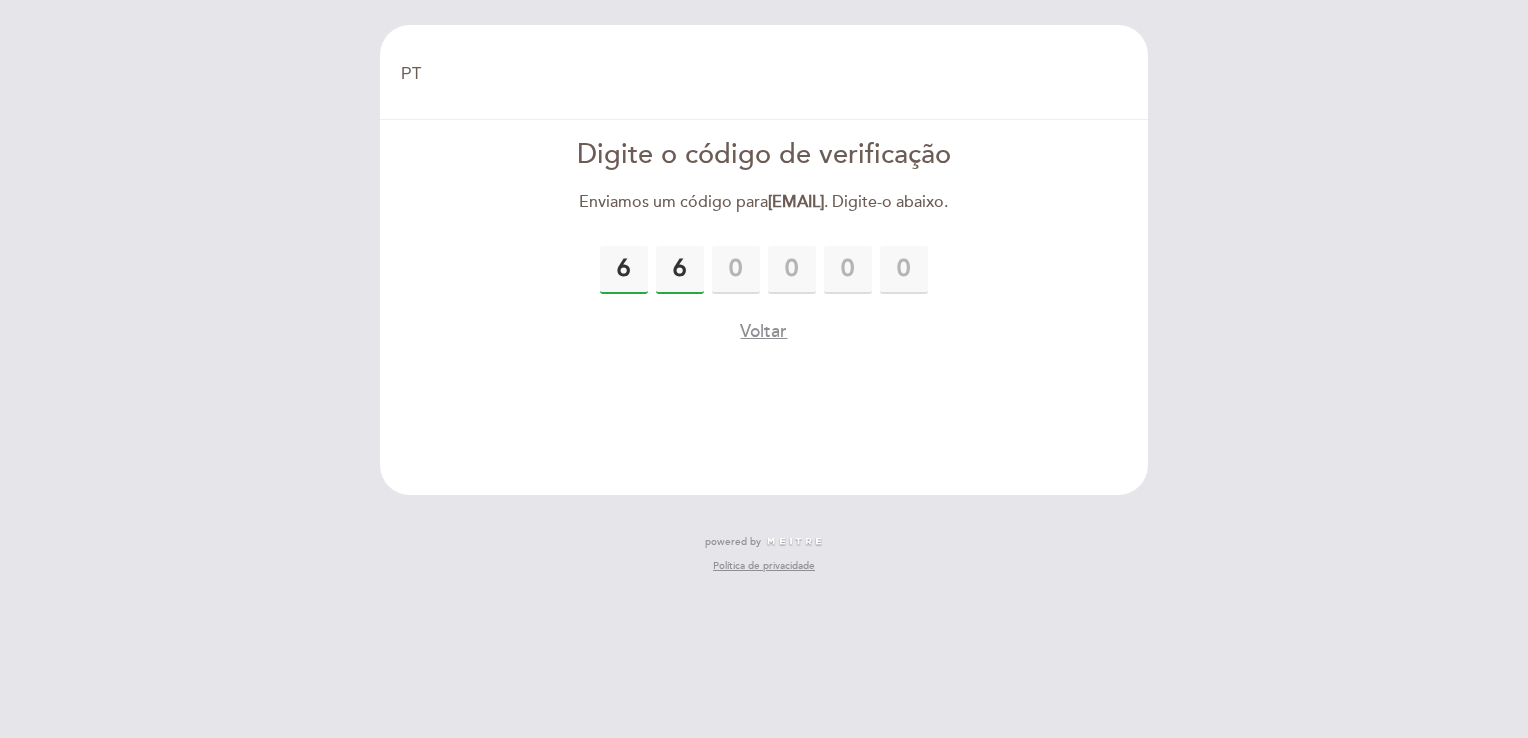 type on "6" 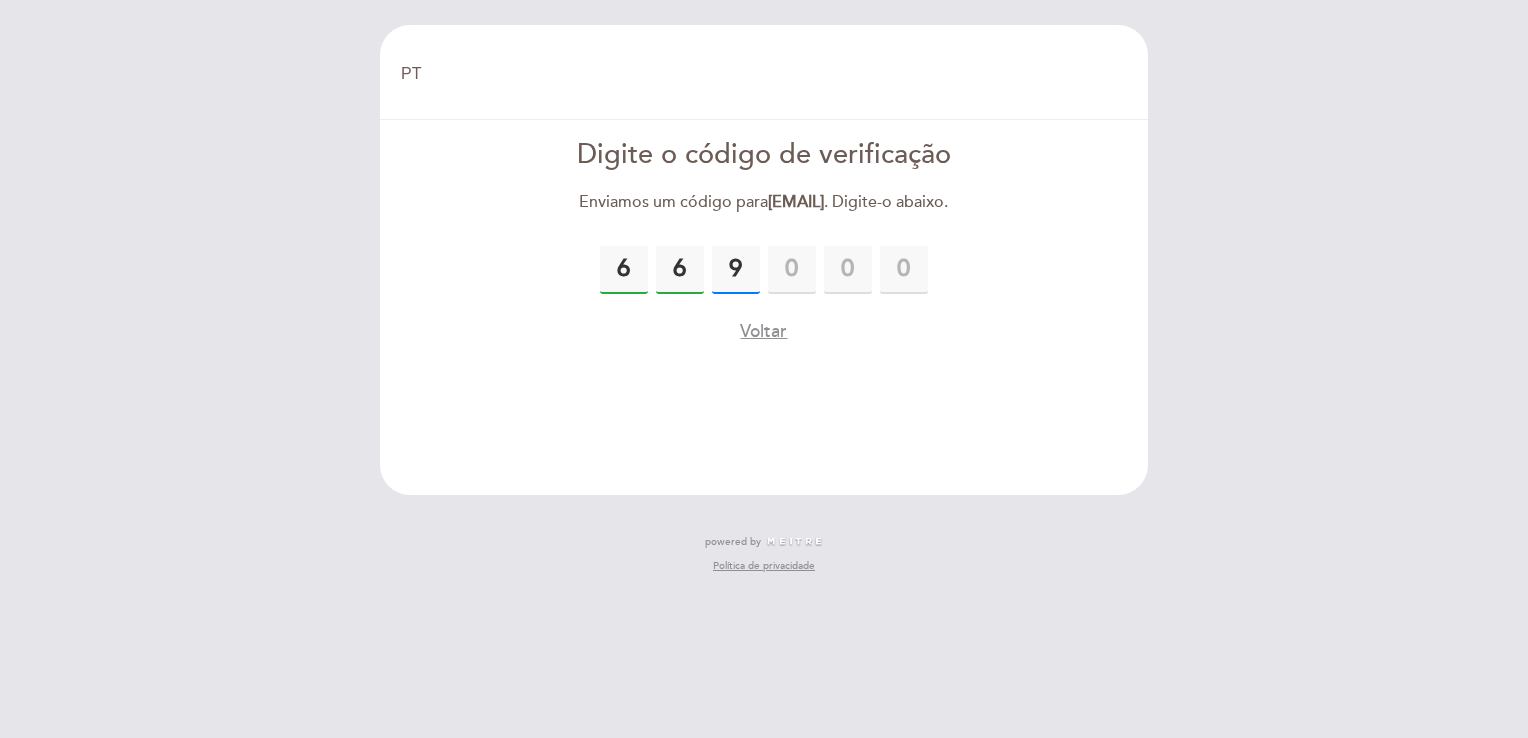 type on "9" 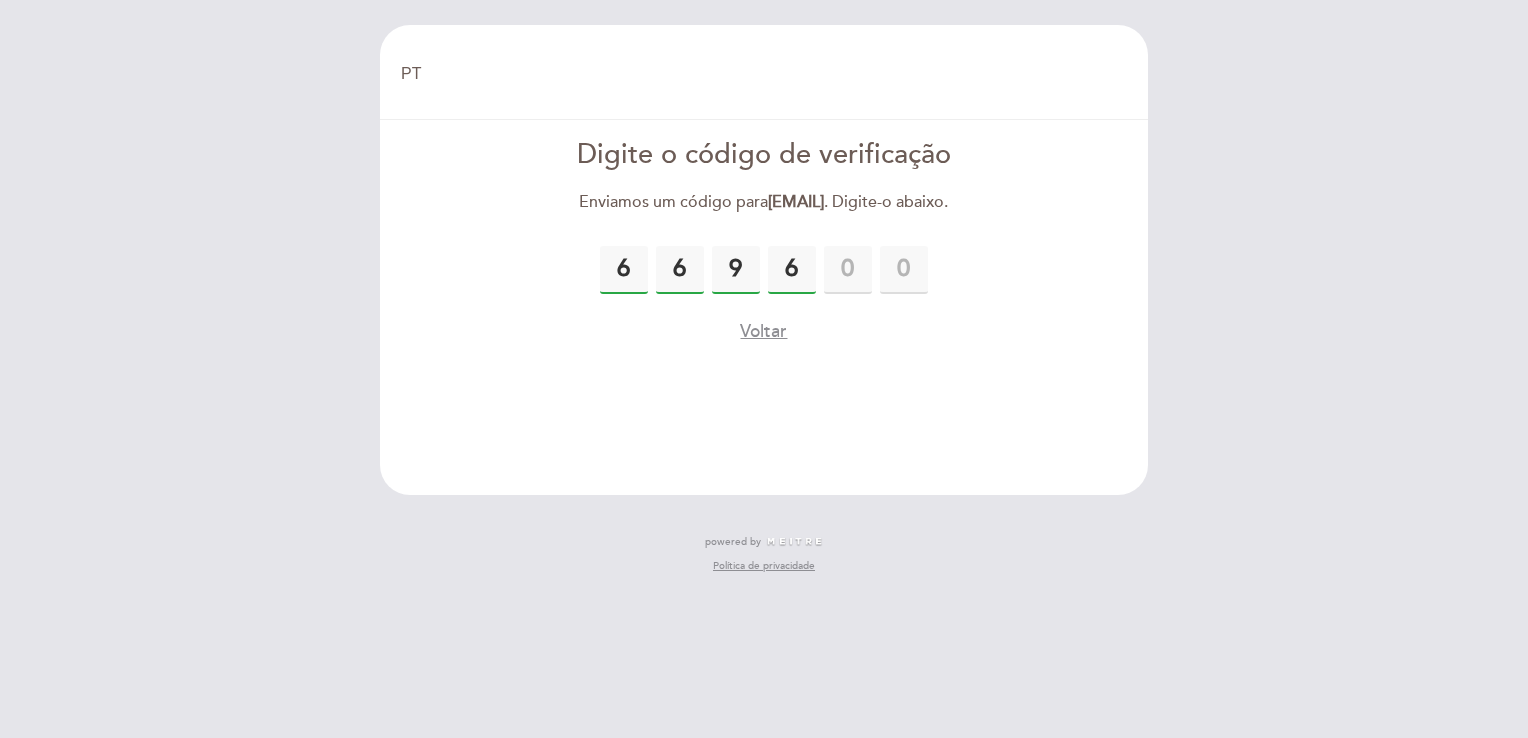 type on "6" 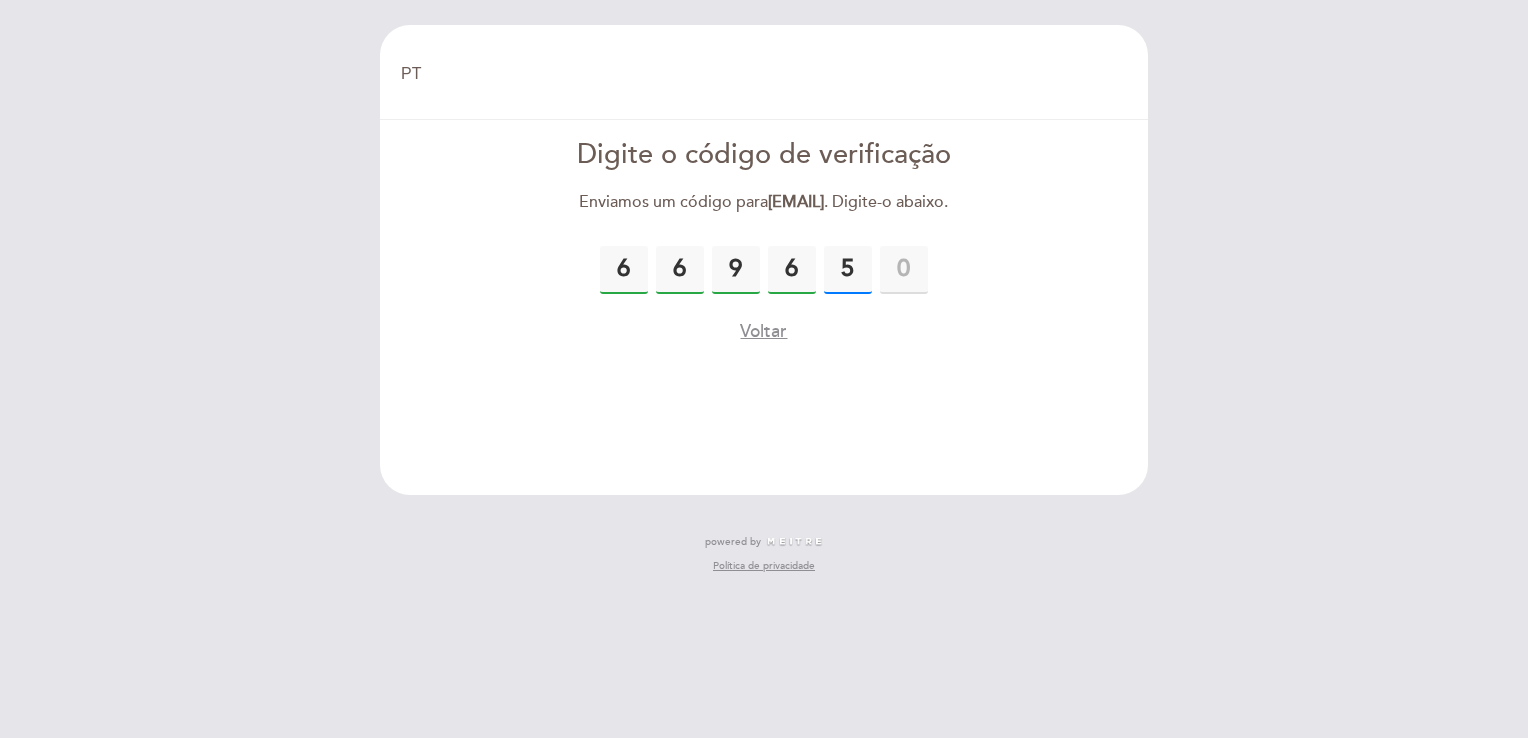 type on "5" 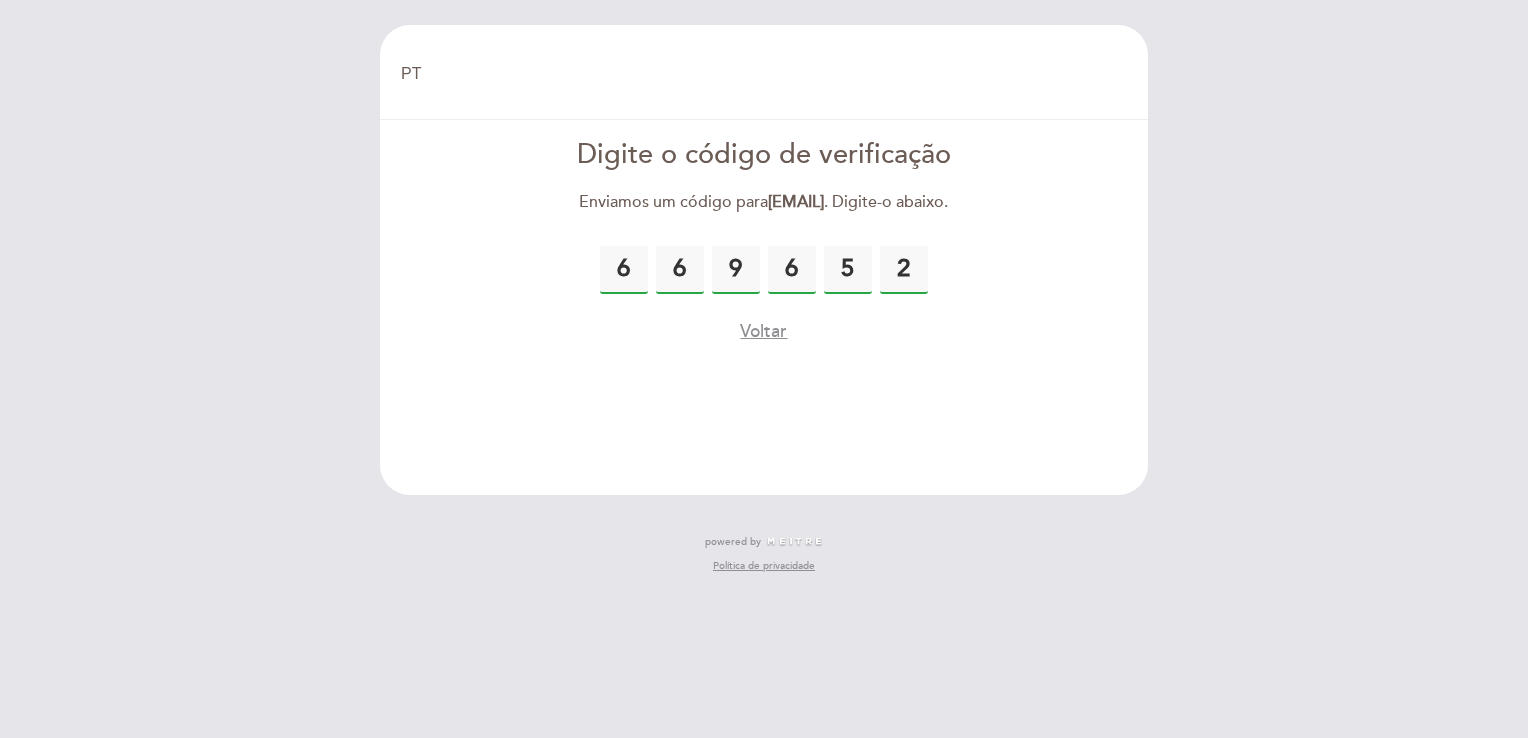 type on "2" 